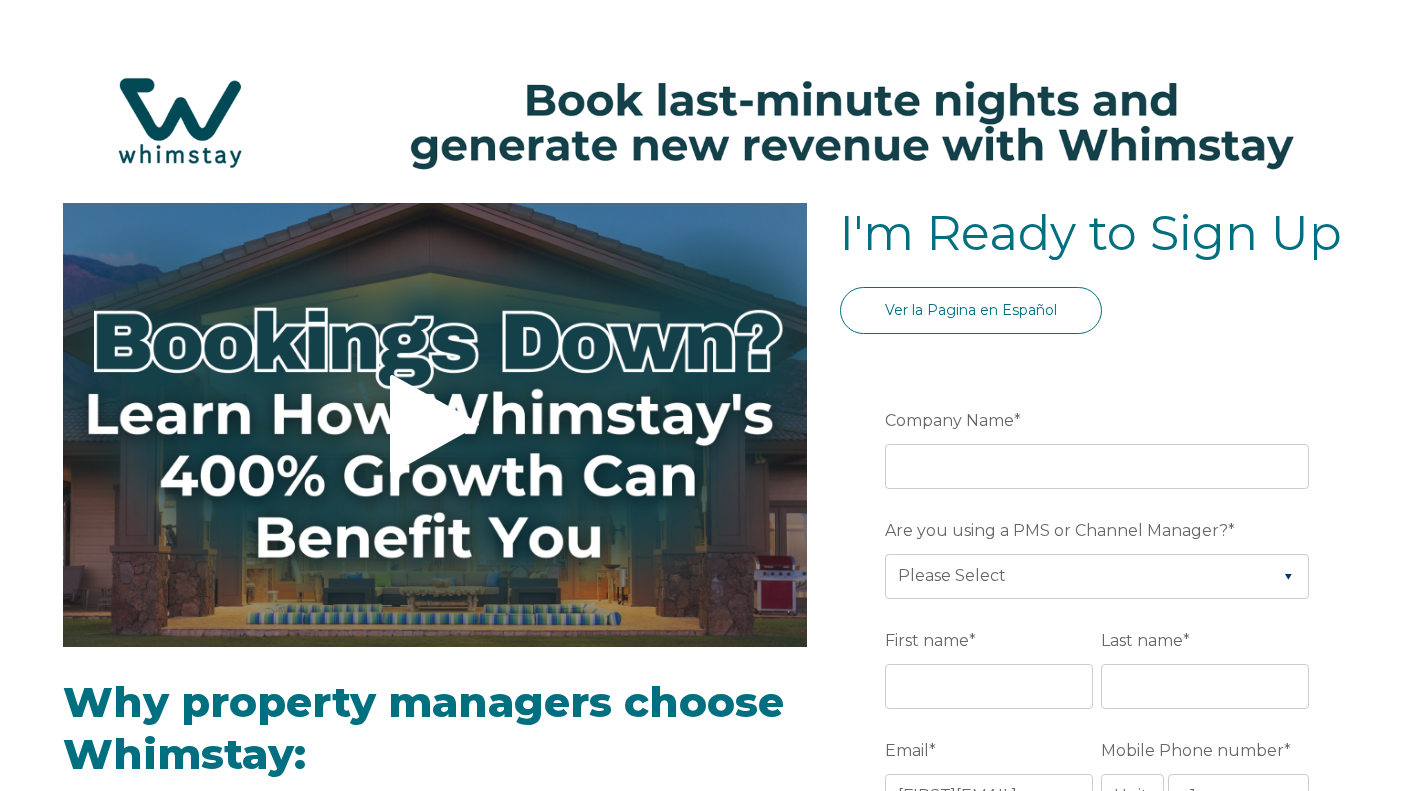 select on "US" 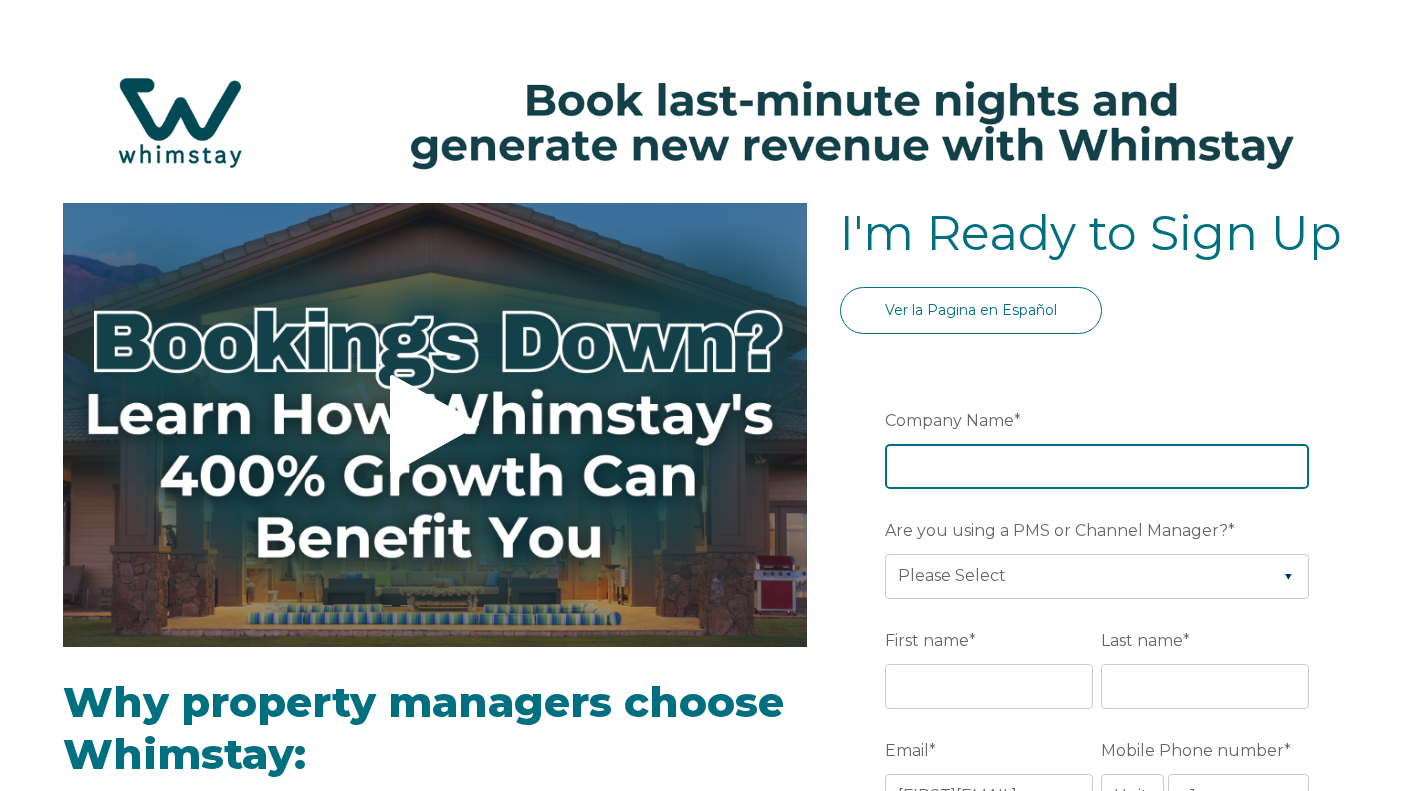 click on "Company Name *" at bounding box center [1097, 466] 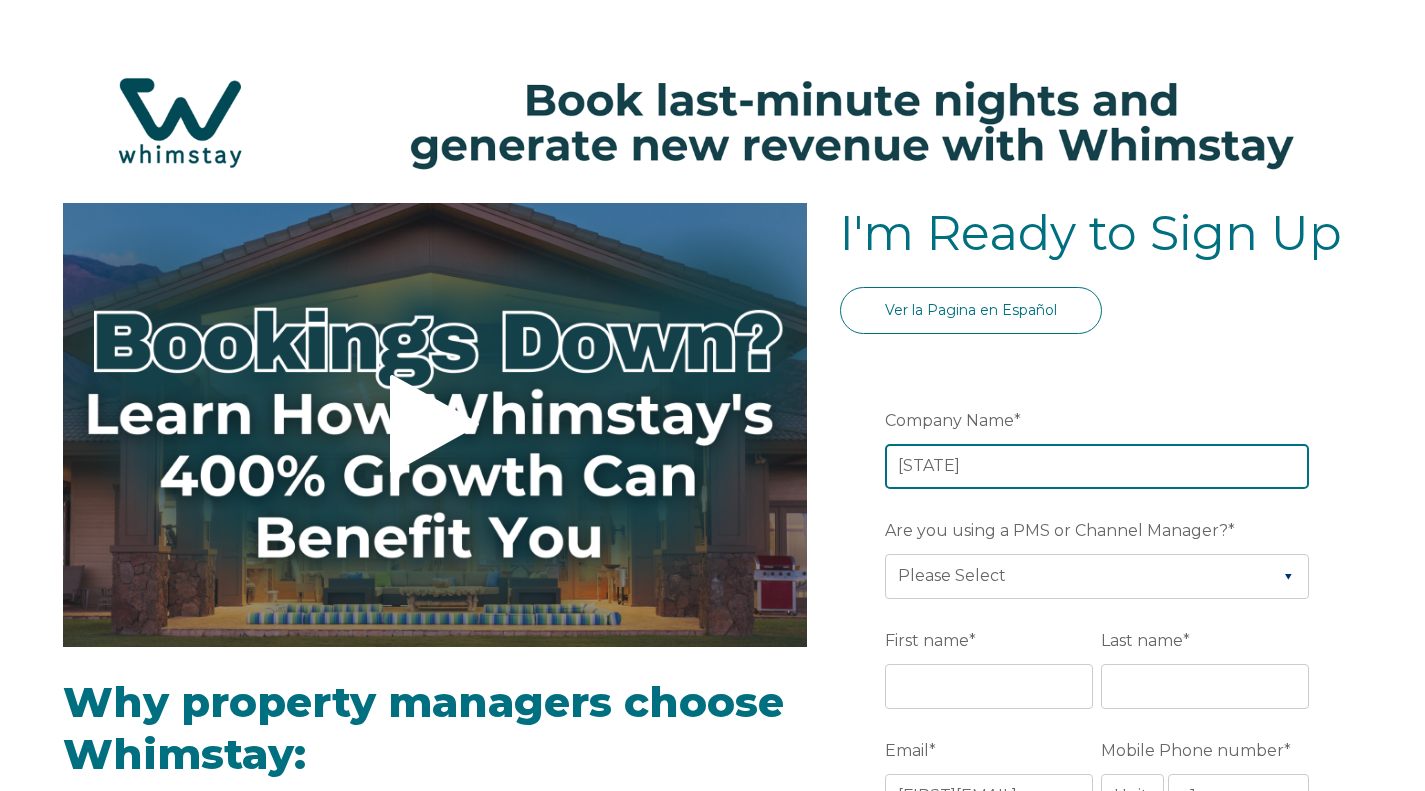 type on "T" 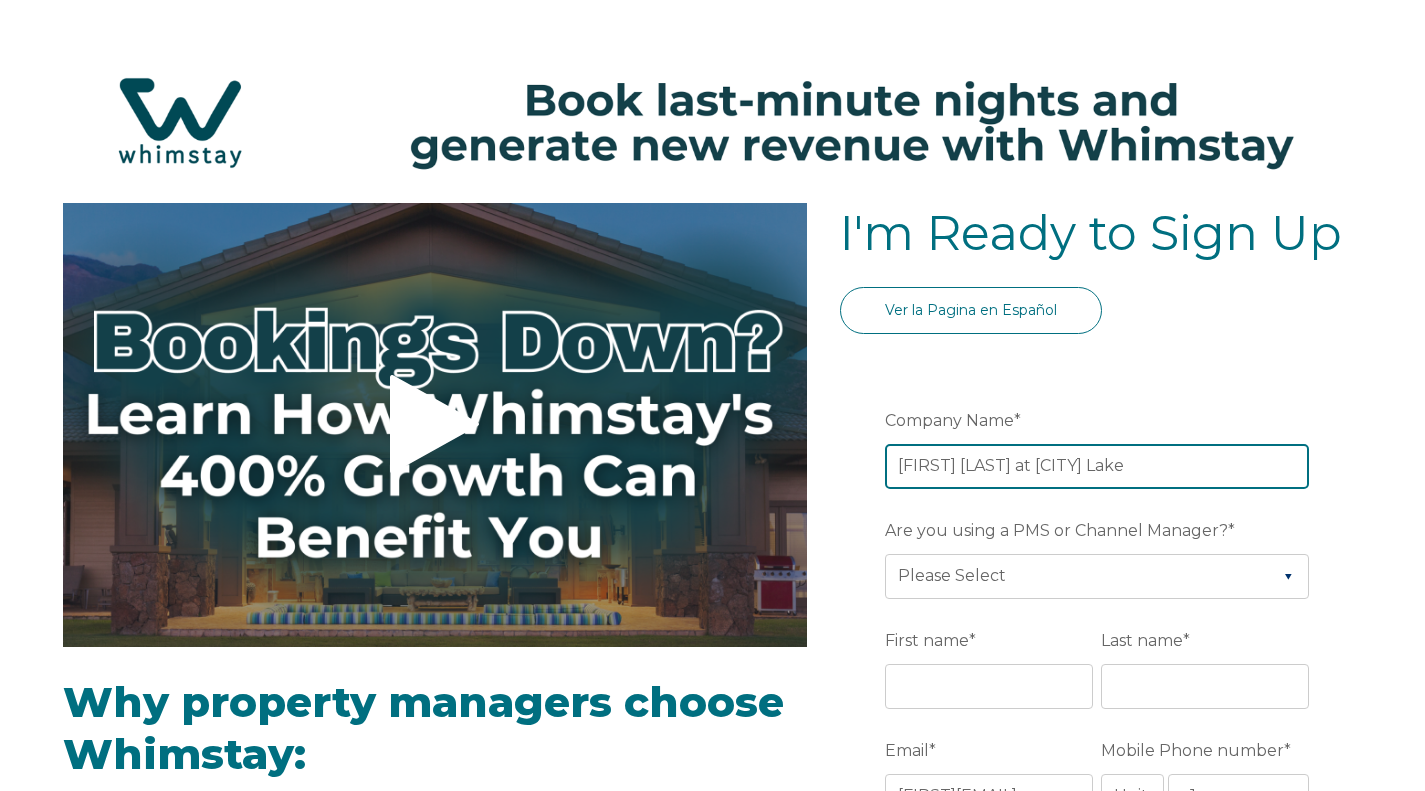 type on "Tre L at Watauga Lake" 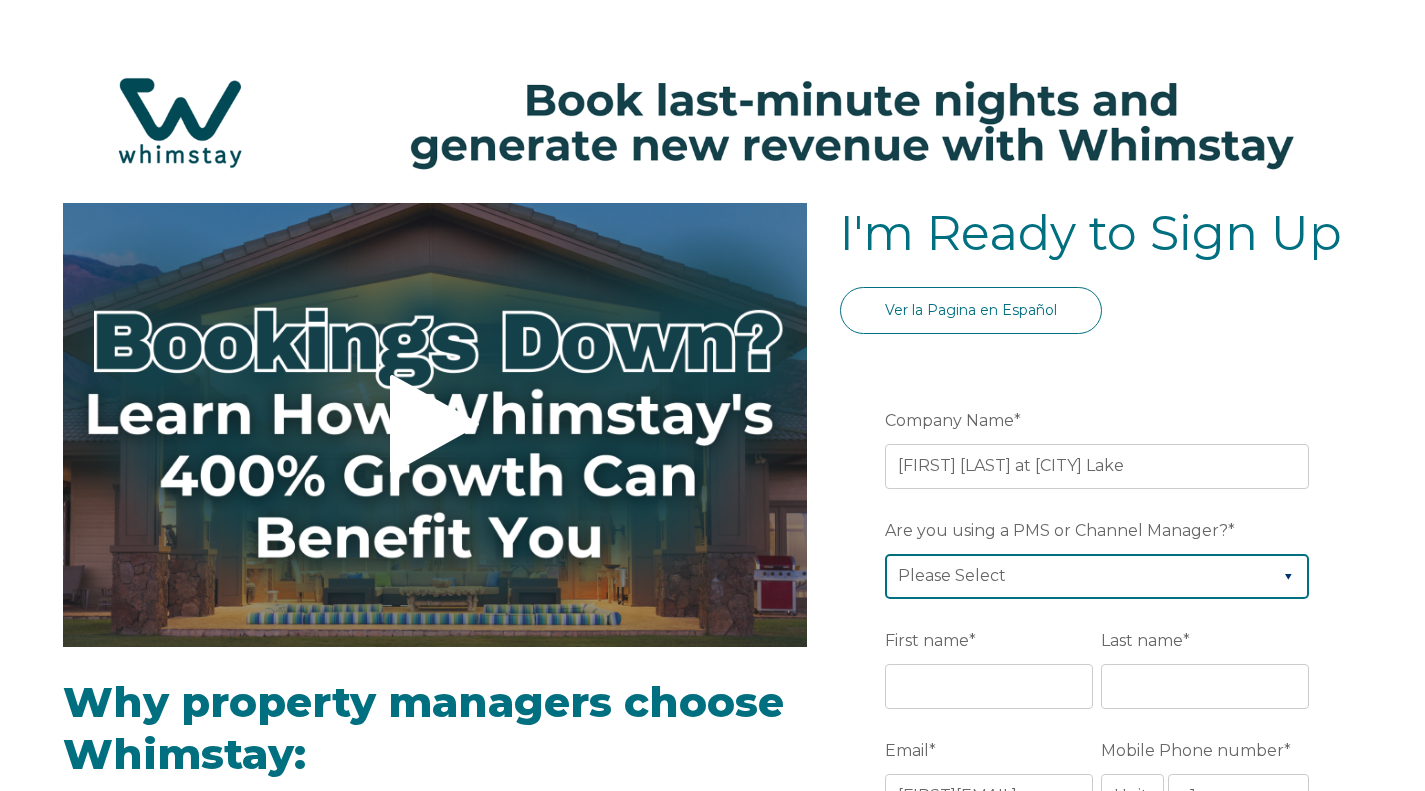click on "Please Select Barefoot BookingPal Boost Brightside CiiRUS Escapia Guesty Hostaway Hostfully Hostify Lodgify NextPax/NxtBeds OwnerRez PMS or CM Not Listed Rentals United/Quick Connect Streamline Track Airbnb" at bounding box center (1097, 576) 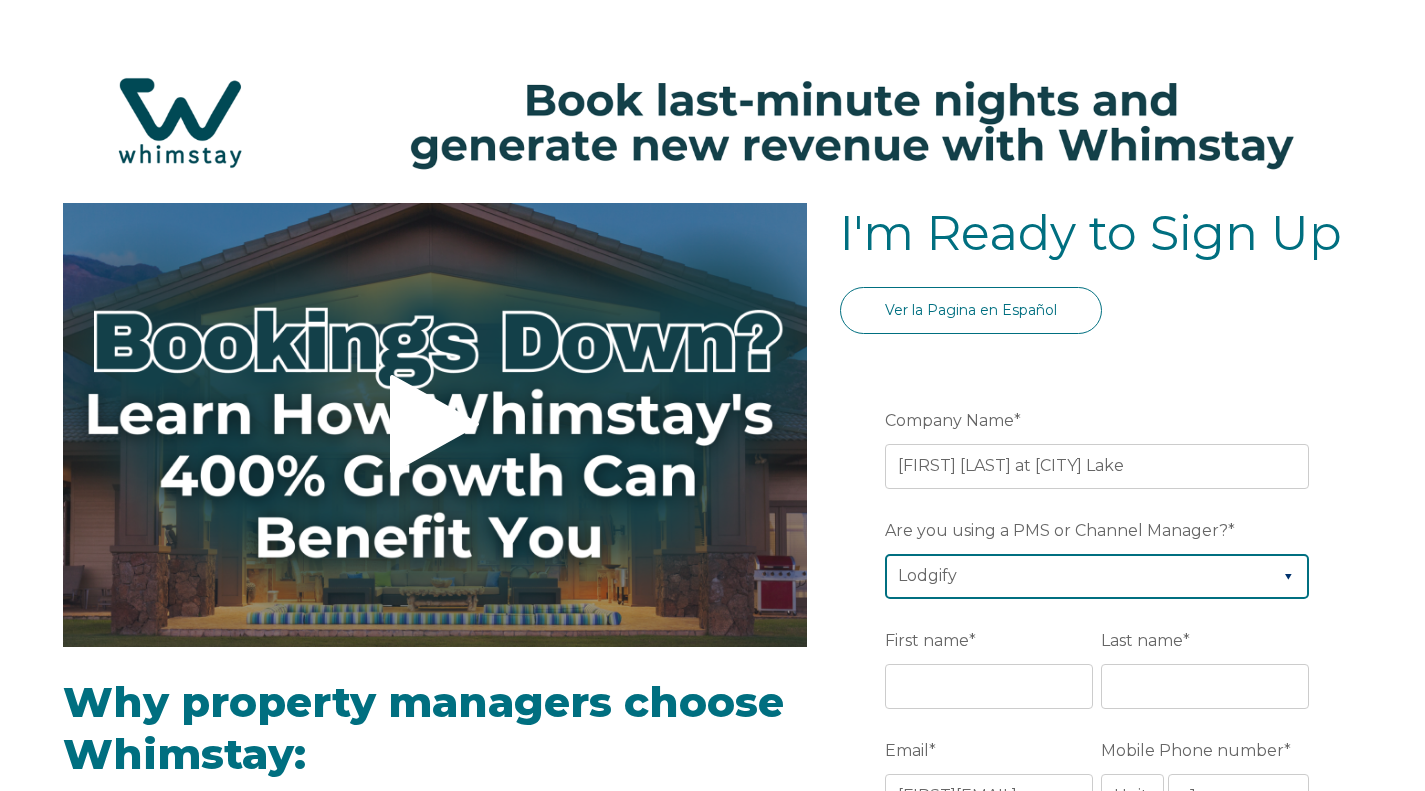 click on "Please Select Barefoot BookingPal Boost Brightside CiiRUS Escapia Guesty Hostaway Hostfully Hostify Lodgify NextPax/NxtBeds OwnerRez PMS or CM Not Listed Rentals United/Quick Connect Streamline Track Airbnb" at bounding box center (1097, 576) 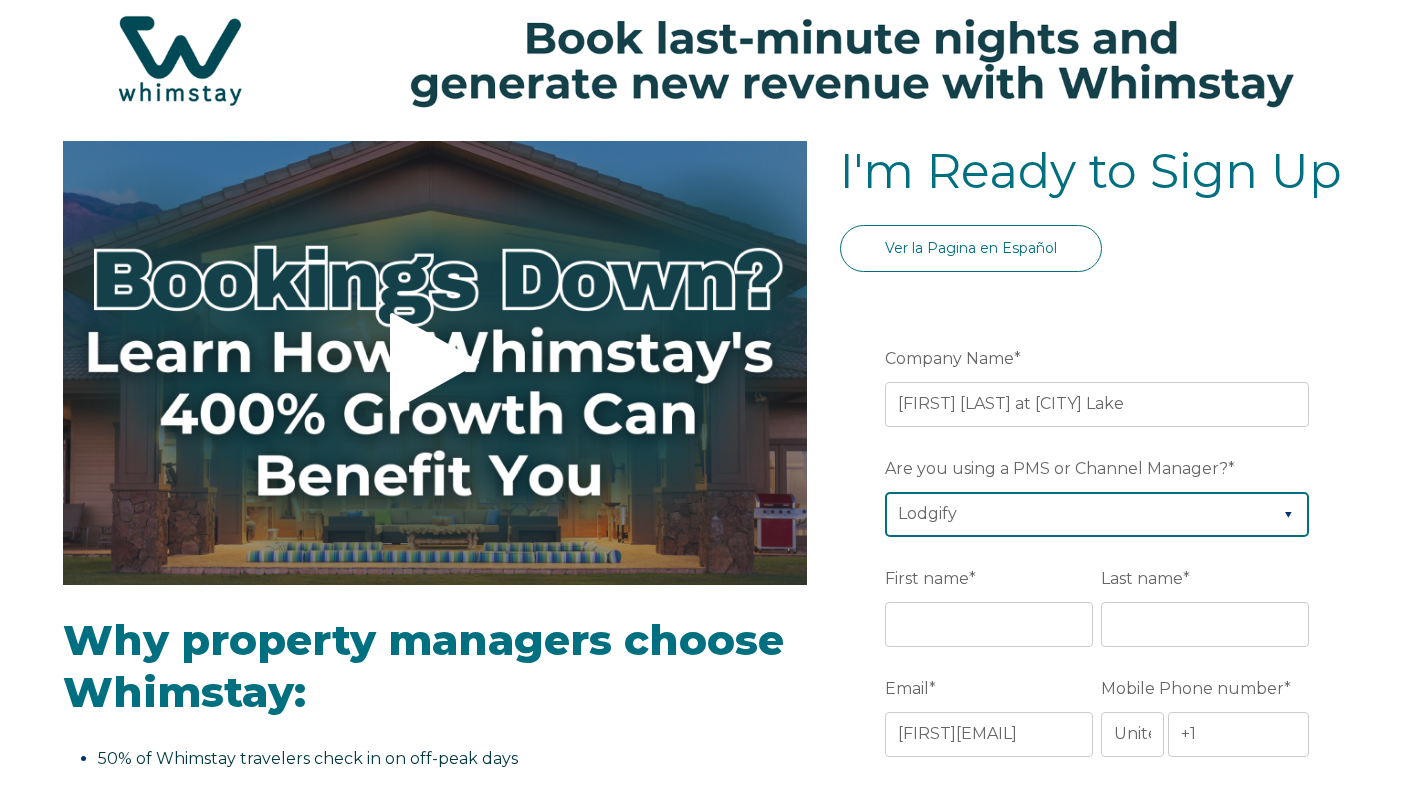 scroll, scrollTop: 100, scrollLeft: 0, axis: vertical 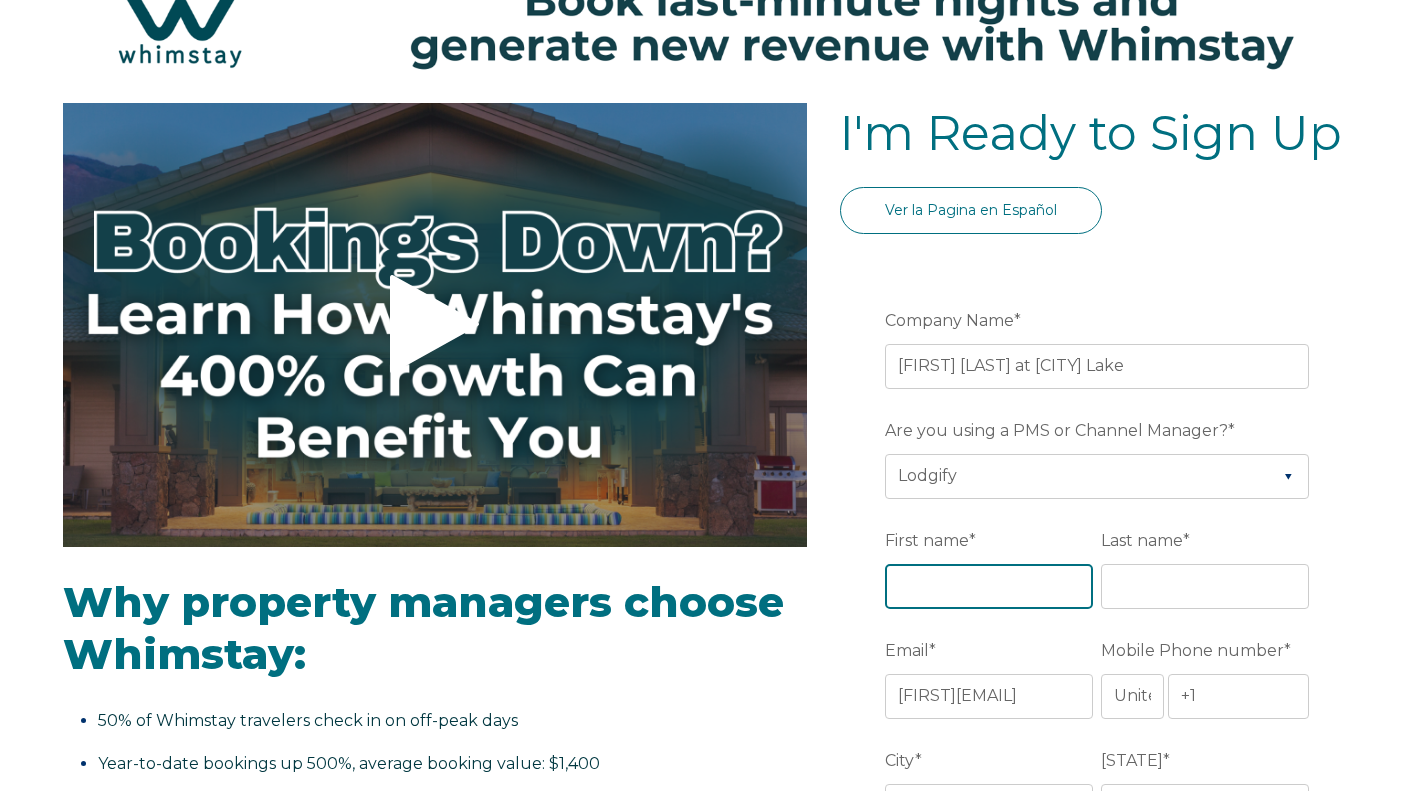 click on "First name *" at bounding box center (989, 586) 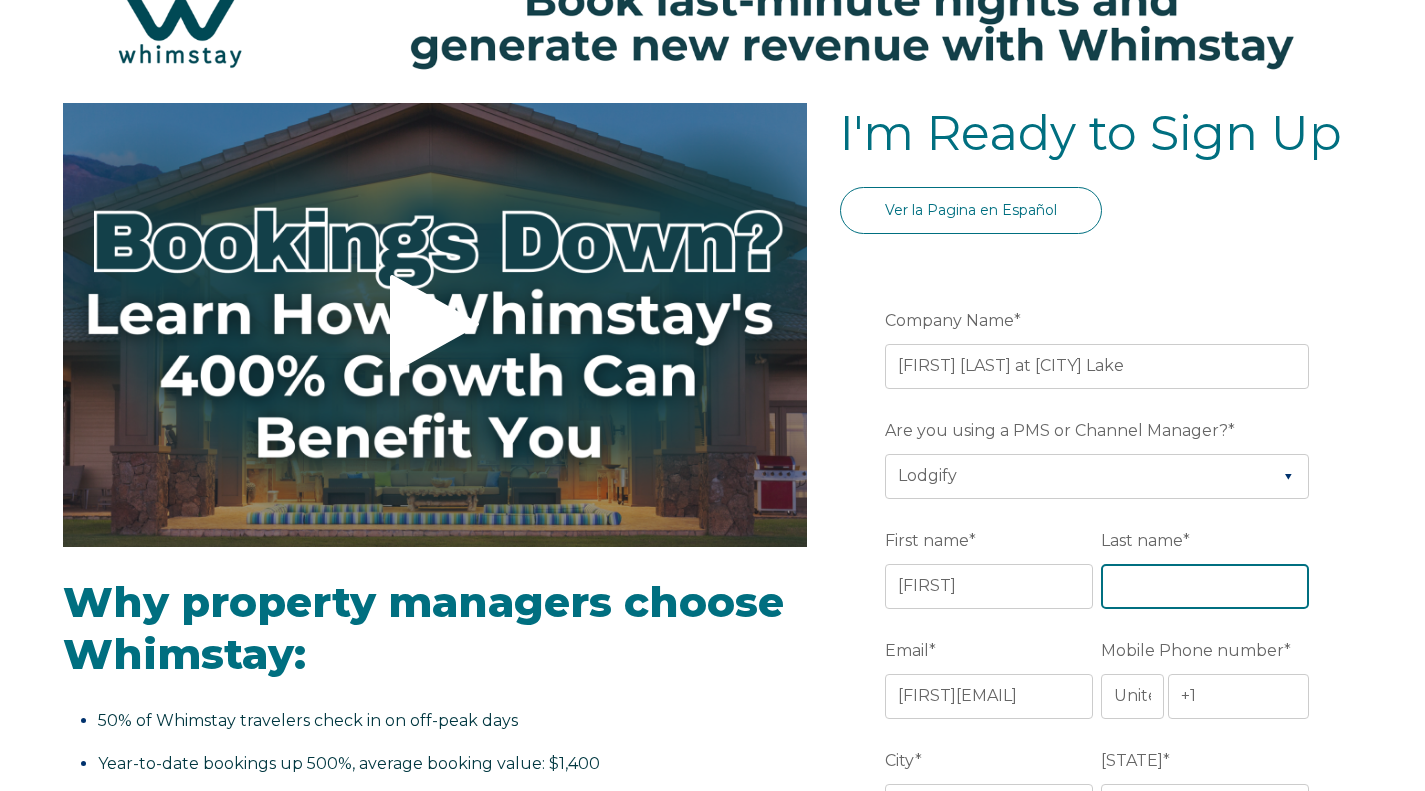 type on "Rittler" 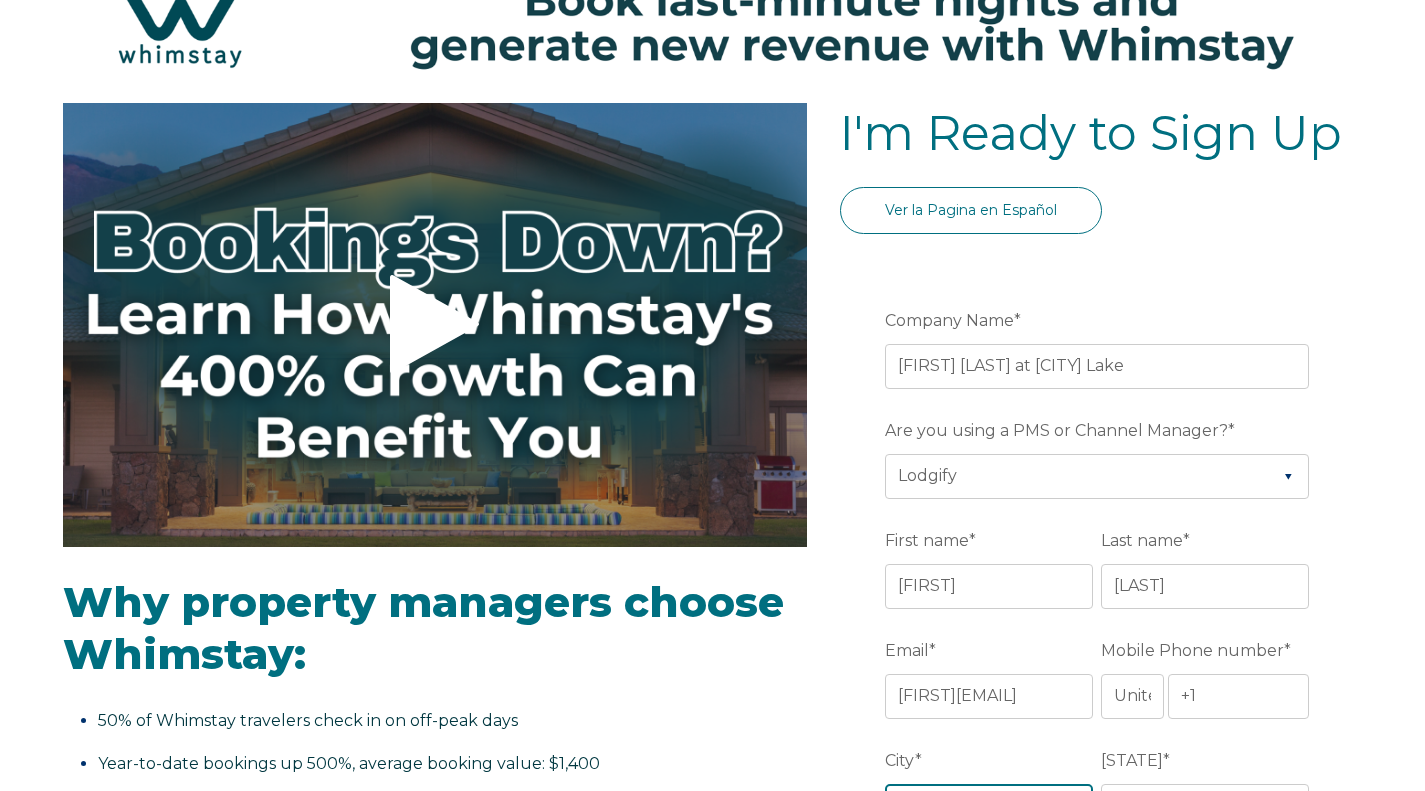 type on "Butler" 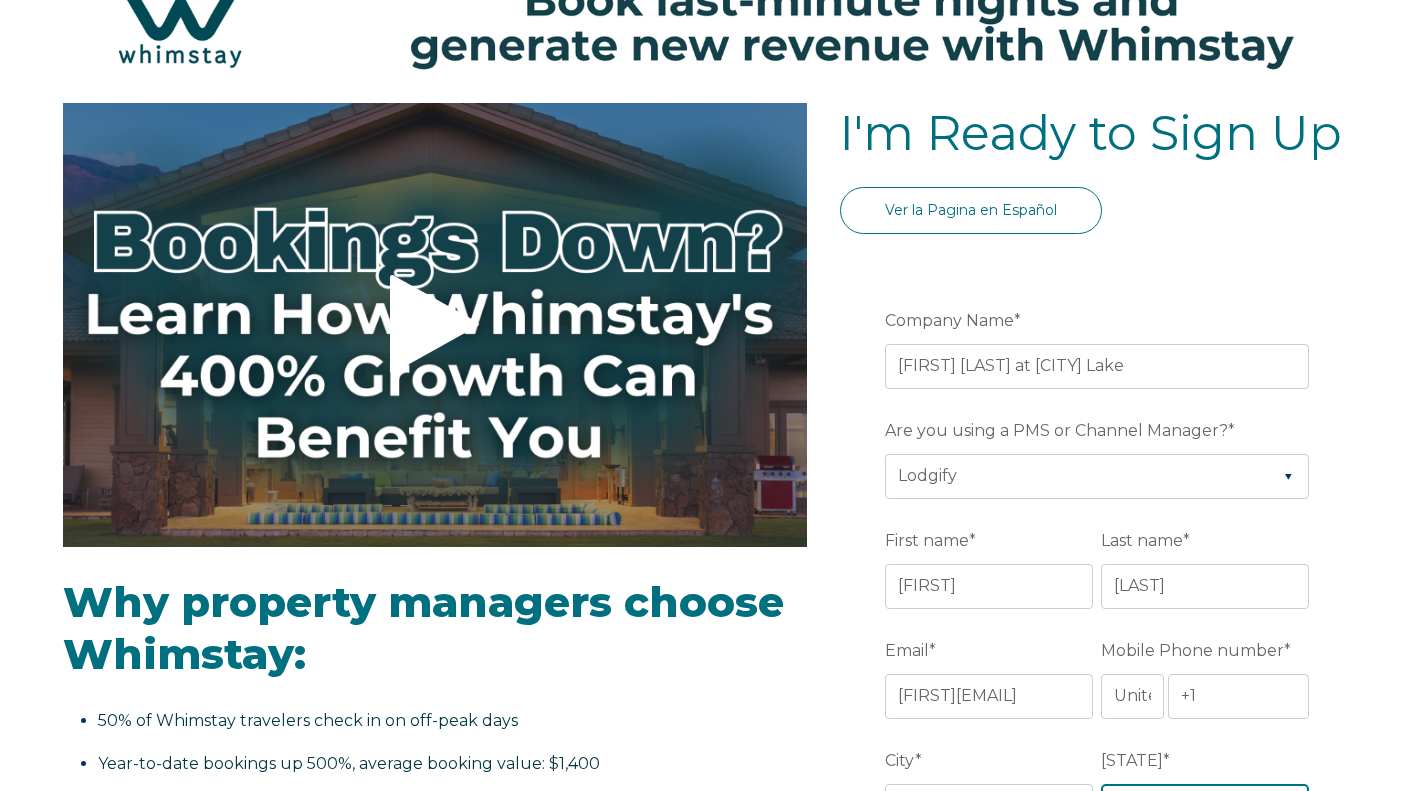 type on "TN" 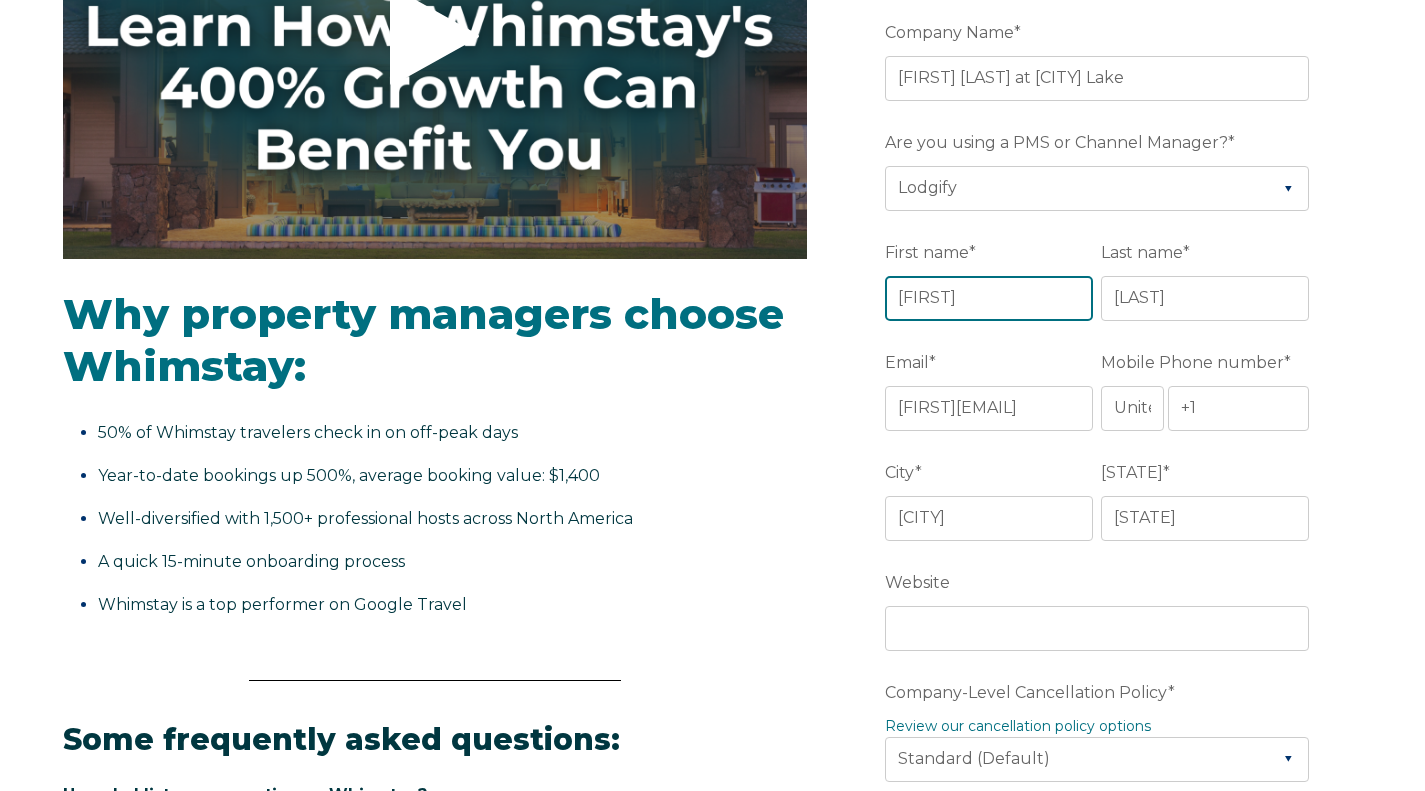 scroll, scrollTop: 400, scrollLeft: 0, axis: vertical 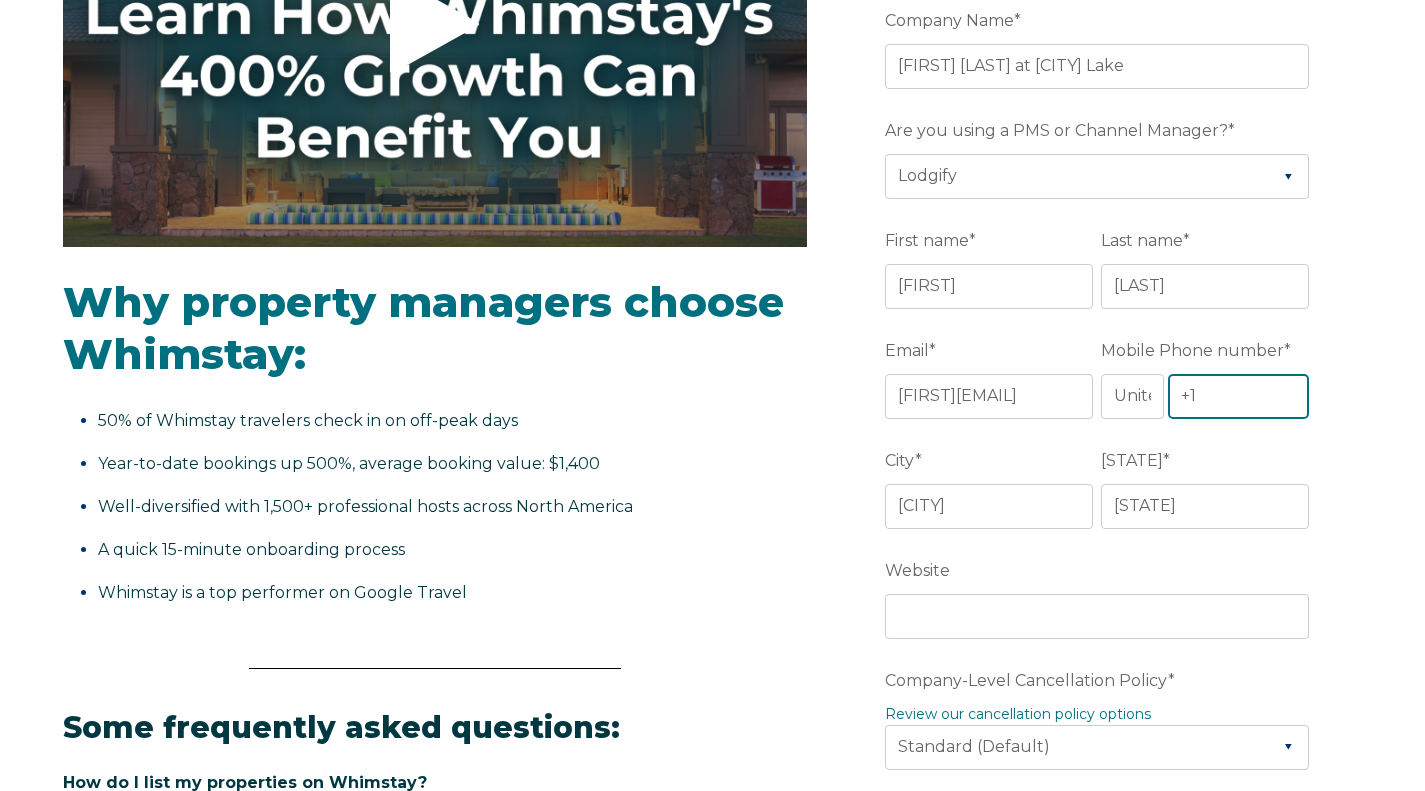 click on "+1" at bounding box center [1239, 396] 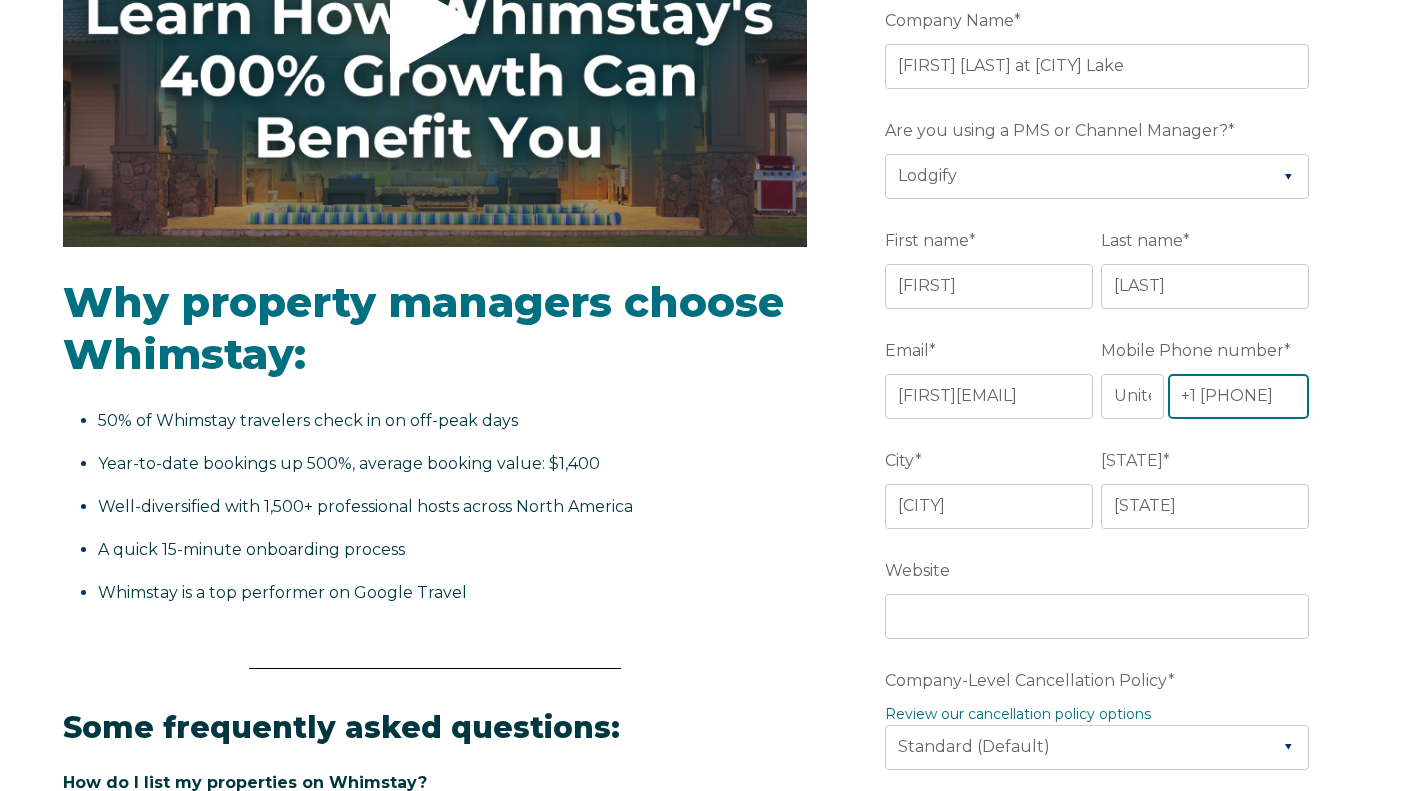 type on "+1 4437223638" 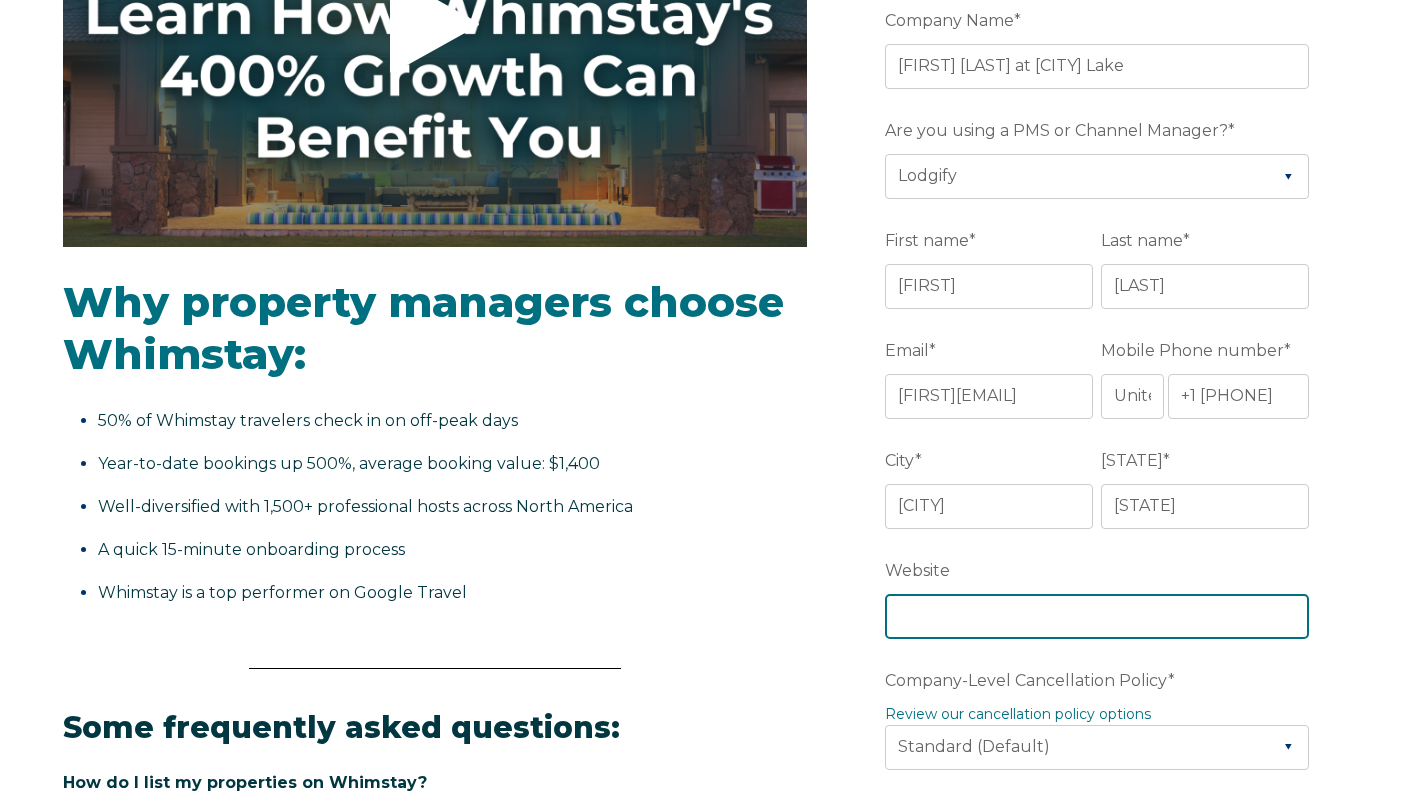click on "Website" at bounding box center (1097, 616) 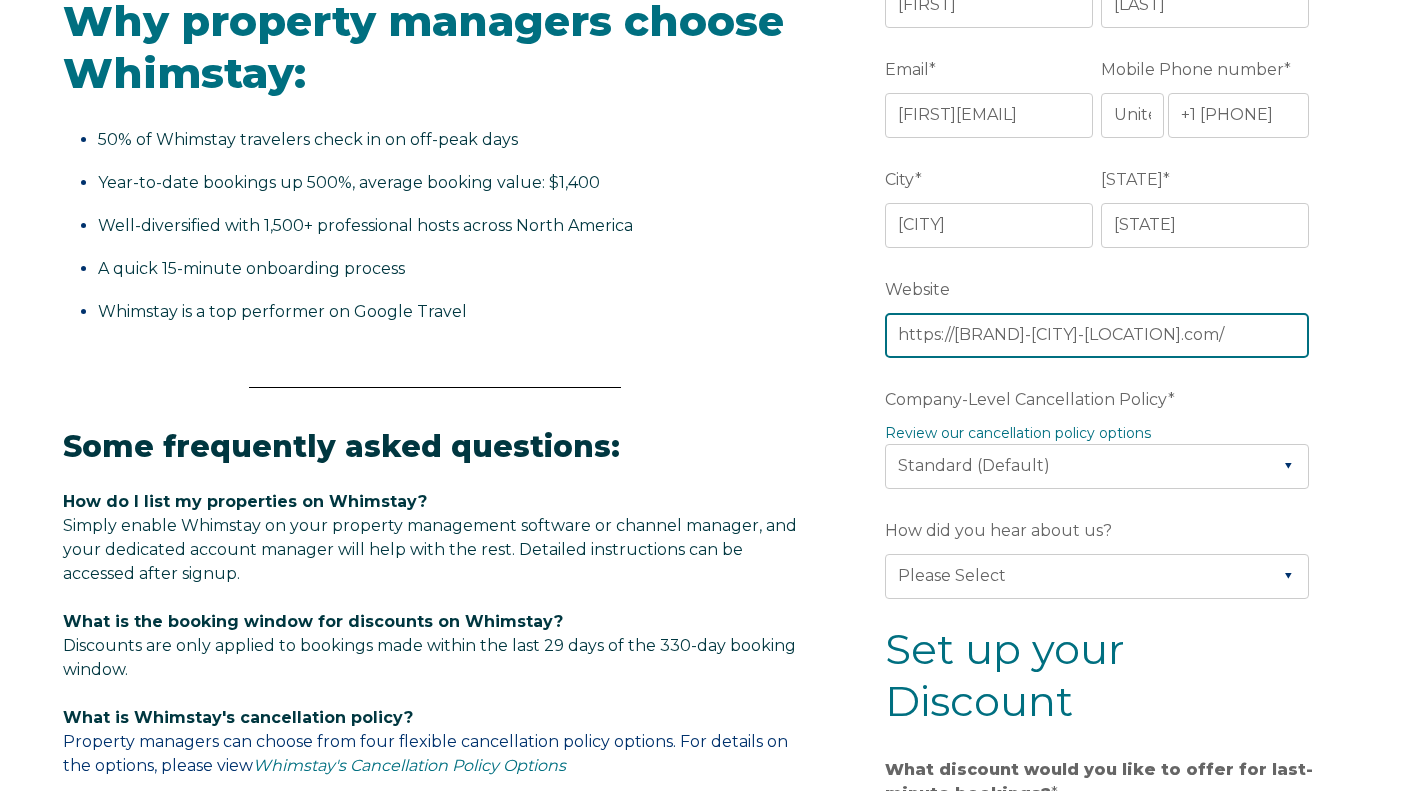 scroll, scrollTop: 700, scrollLeft: 0, axis: vertical 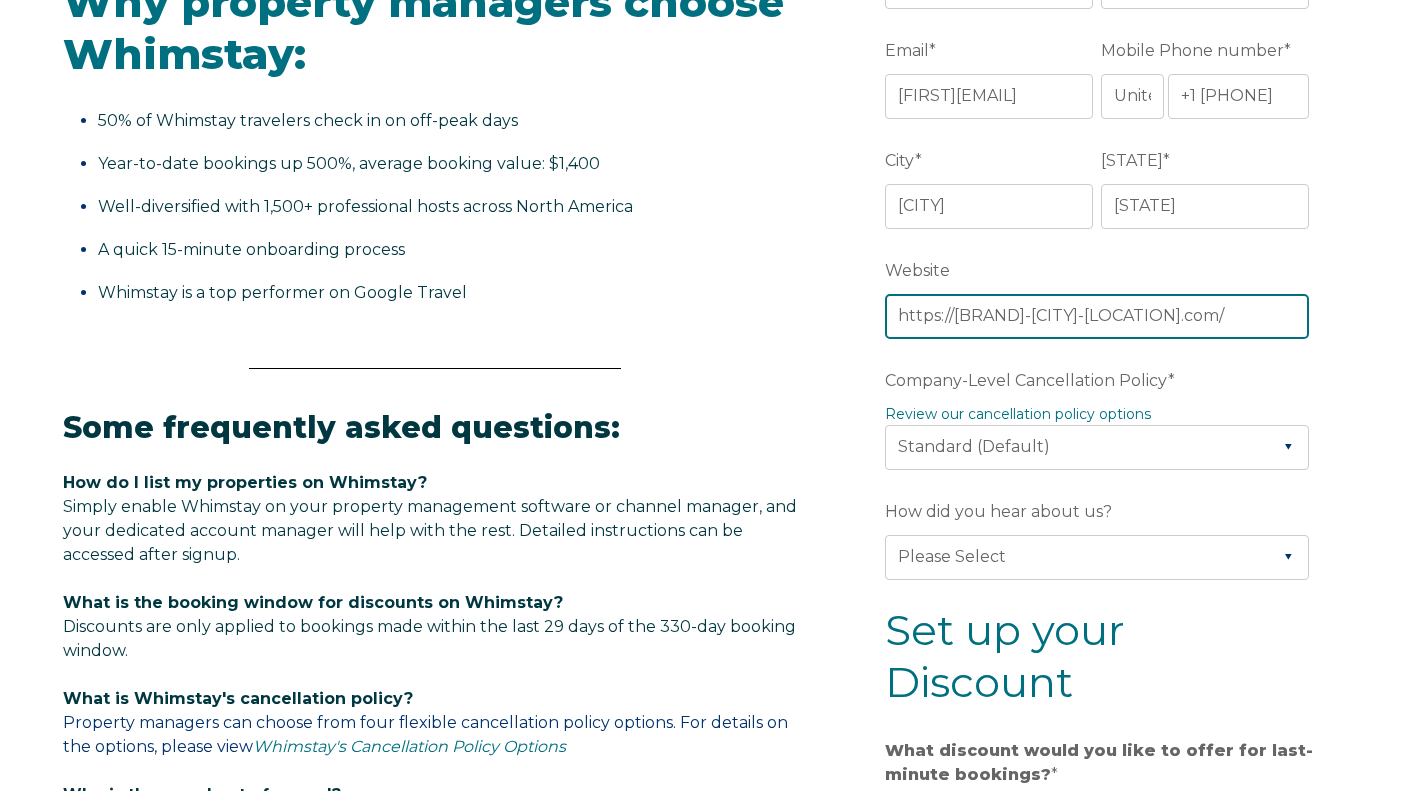 type on "https://trel-watauga-lake.com/" 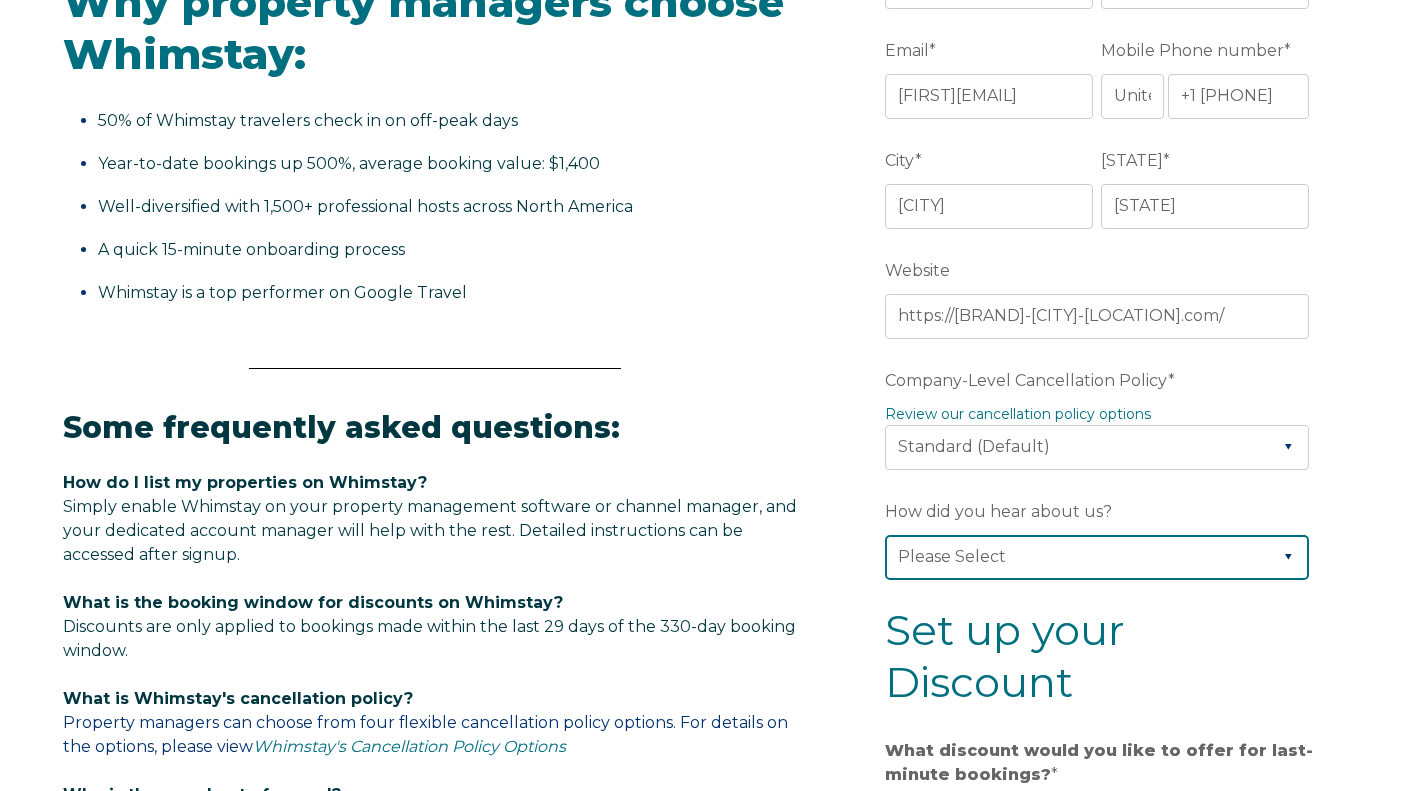 click on "Please Select Found Whimstay through a Google search Direct outreach from a Whimstay team member Saw Whimstay on social media Referred by a friend, colleague, or partner Discovered Whimstay at an event or conference Heard about Whimstay on a podcast Other" at bounding box center [1097, 557] 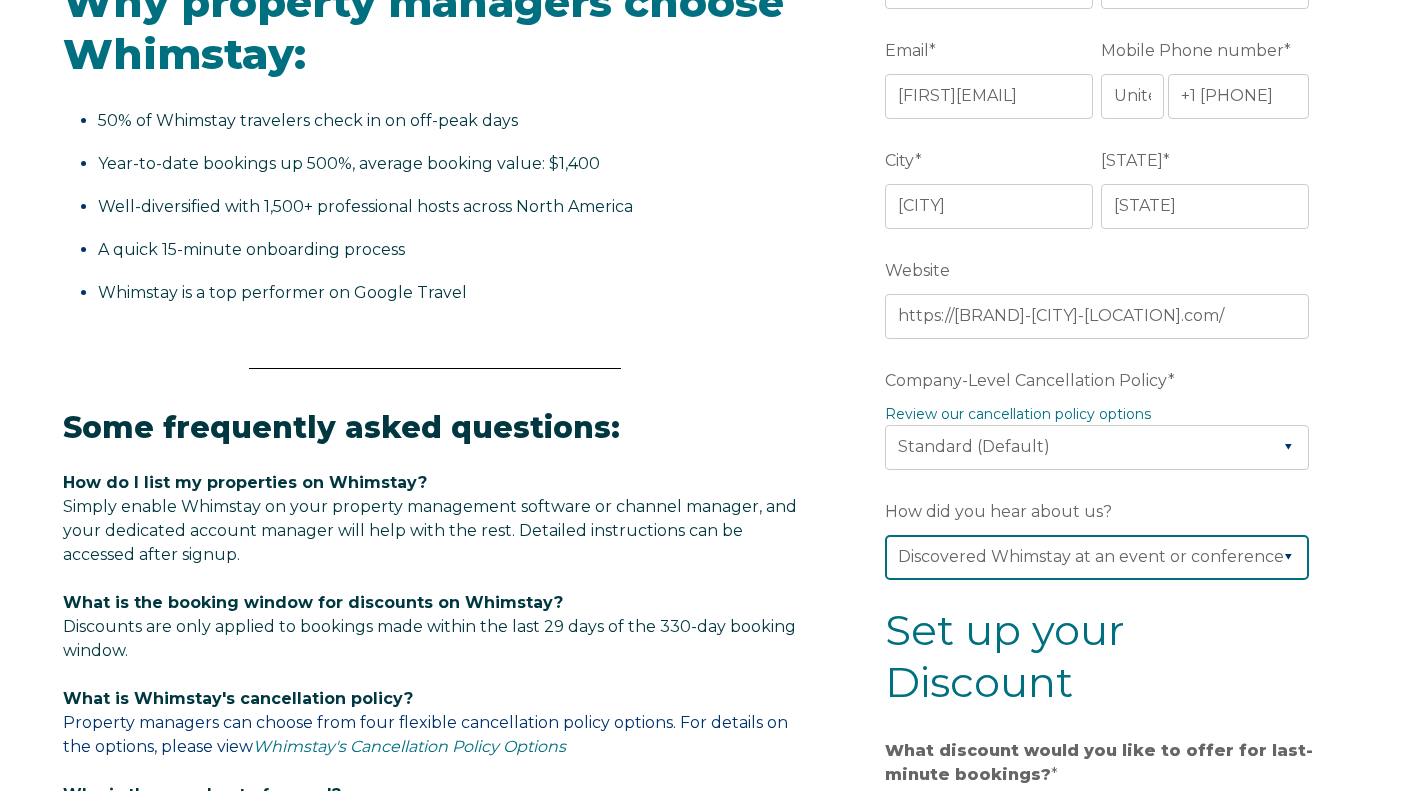 click on "Please Select Found Whimstay through a Google search Direct outreach from a Whimstay team member Saw Whimstay on social media Referred by a friend, colleague, or partner Discovered Whimstay at an event or conference Heard about Whimstay on a podcast Other" at bounding box center (1097, 557) 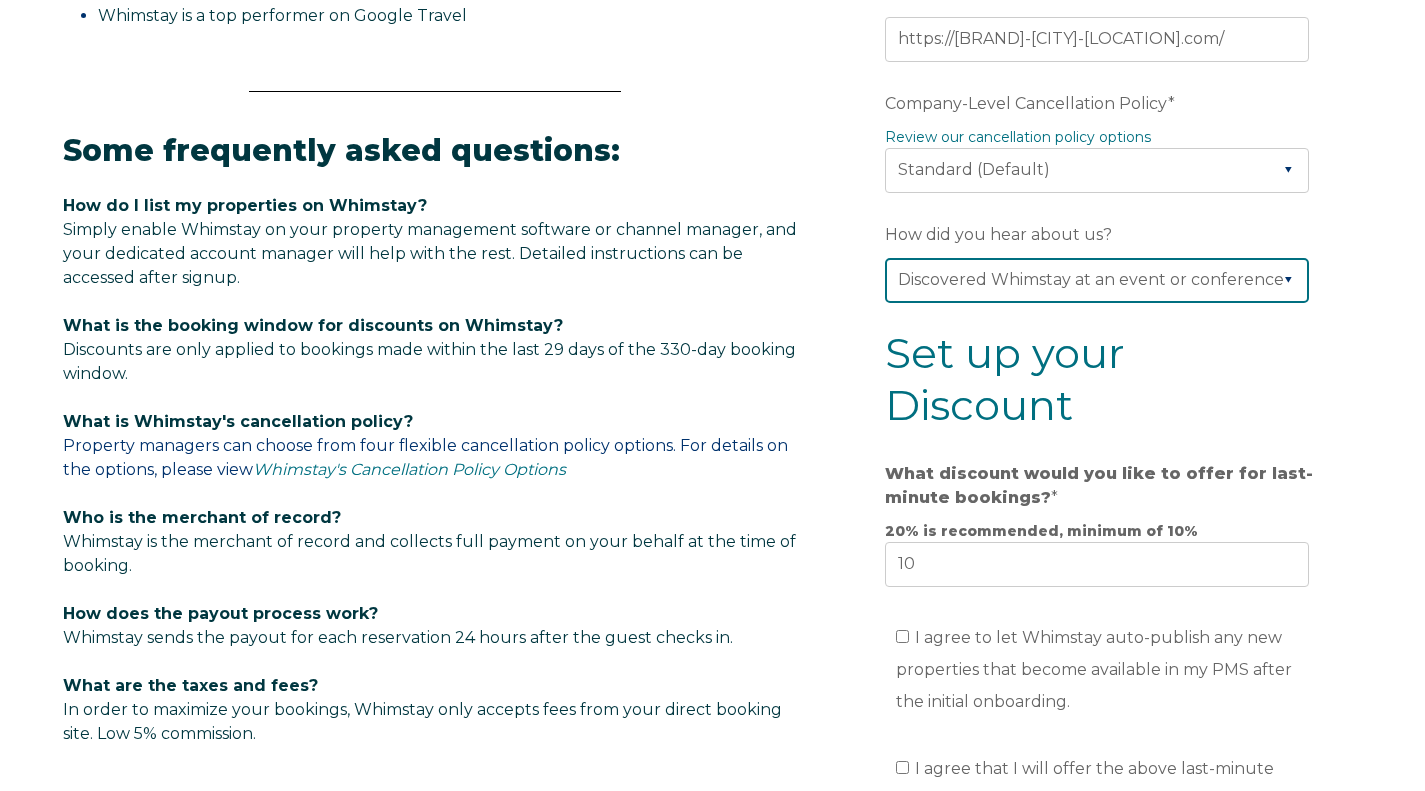scroll, scrollTop: 1000, scrollLeft: 0, axis: vertical 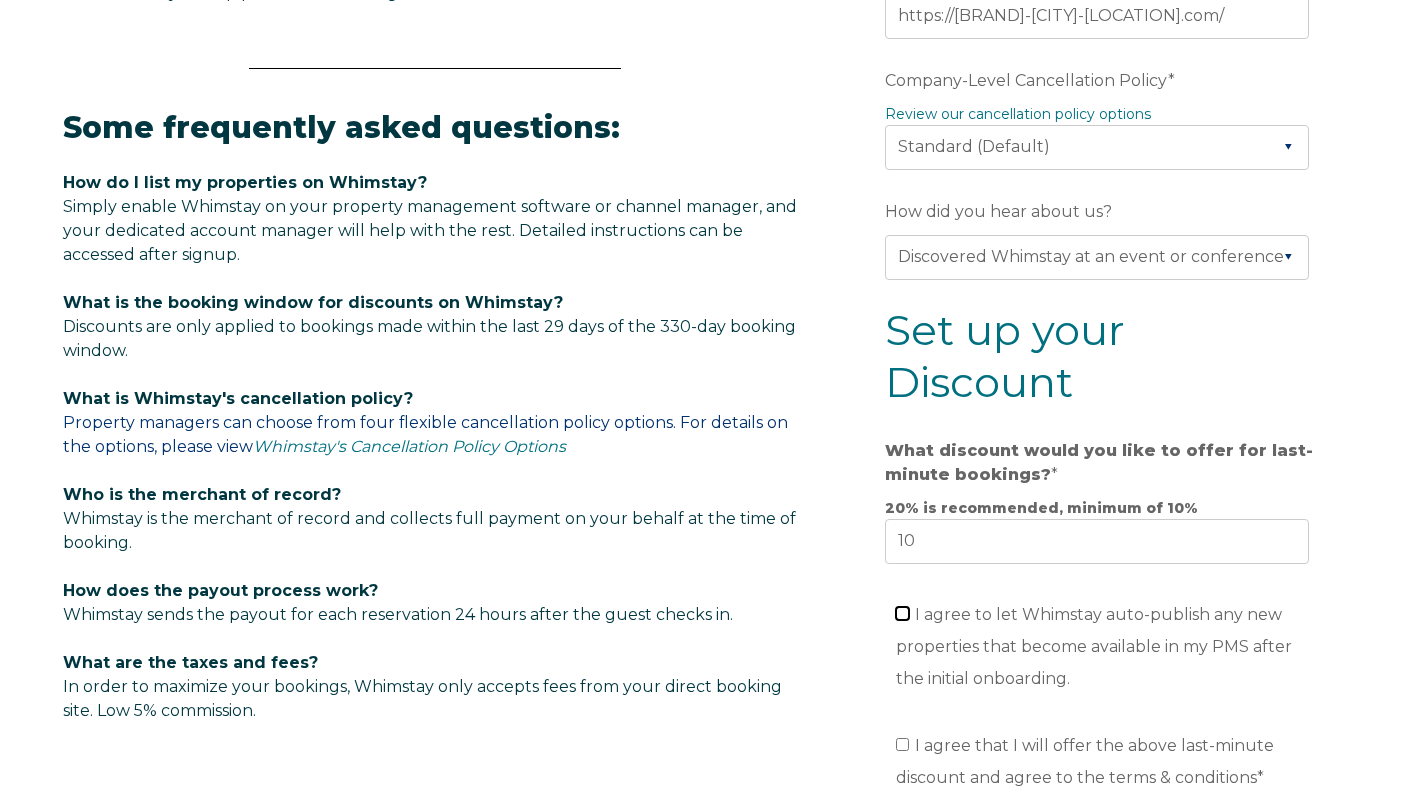 click on "I agree to let Whimstay auto-publish any new properties that become available in my PMS after the initial onboarding." at bounding box center (902, 613) 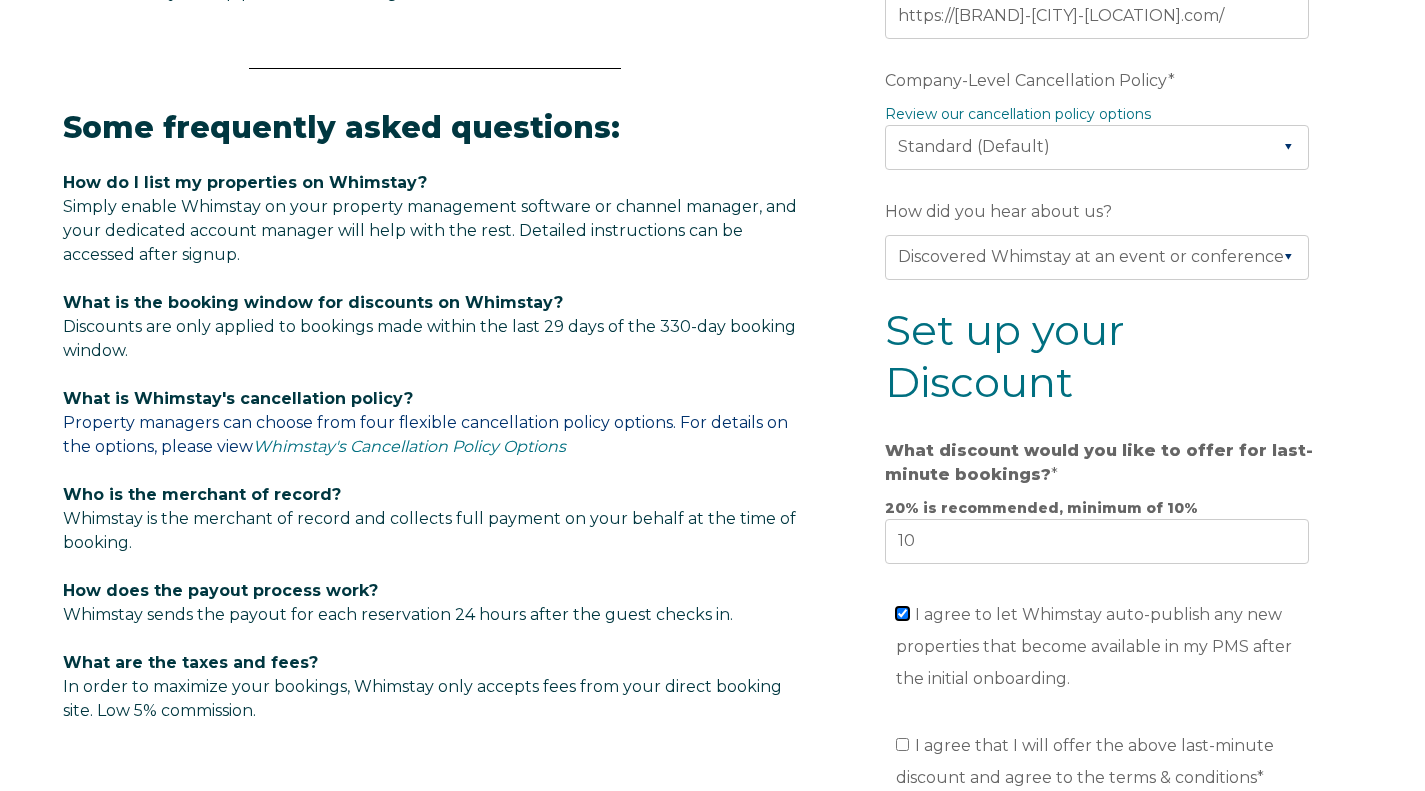 checkbox on "true" 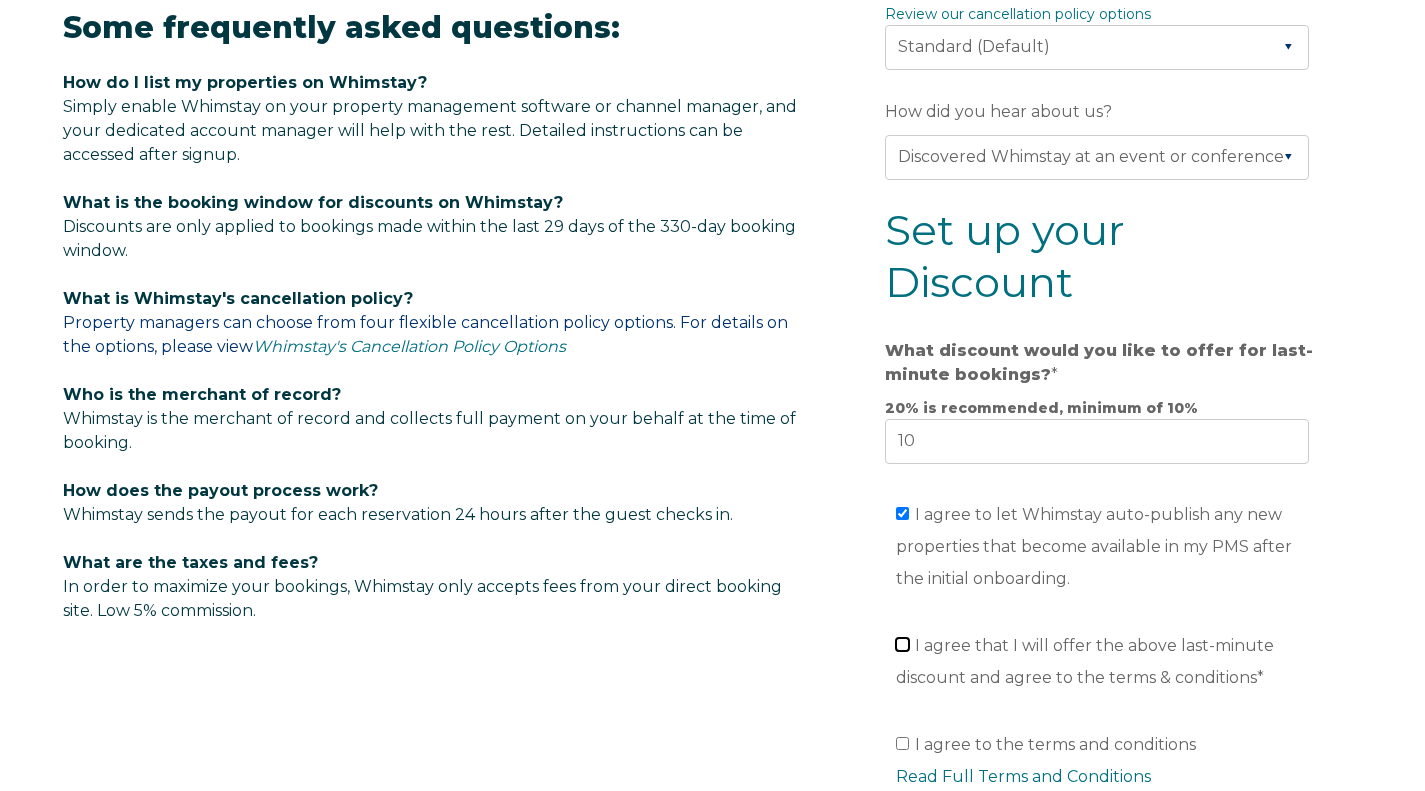 click on "I agree that I will offer the above last-minute discount and agree to the terms & conditions *" at bounding box center (902, 644) 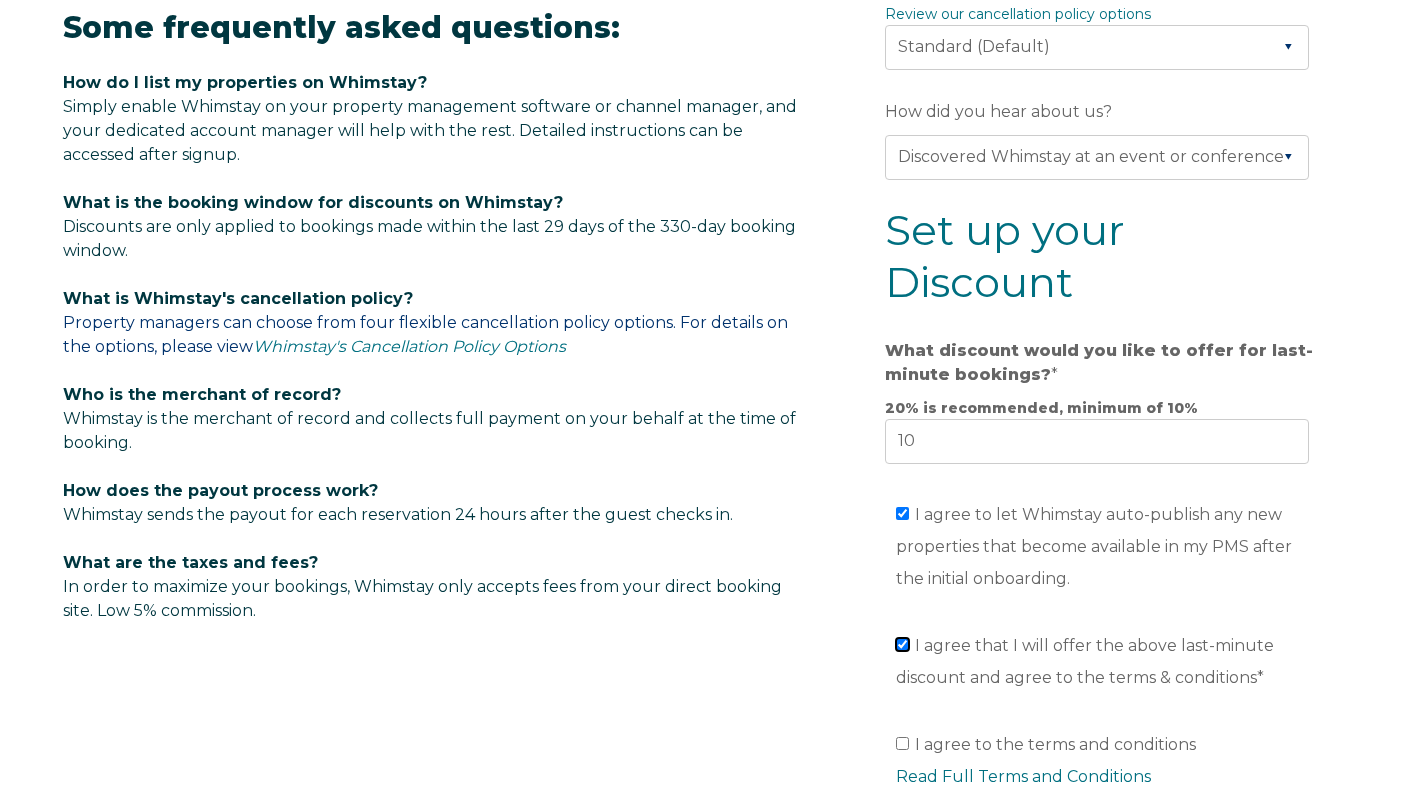 checkbox on "true" 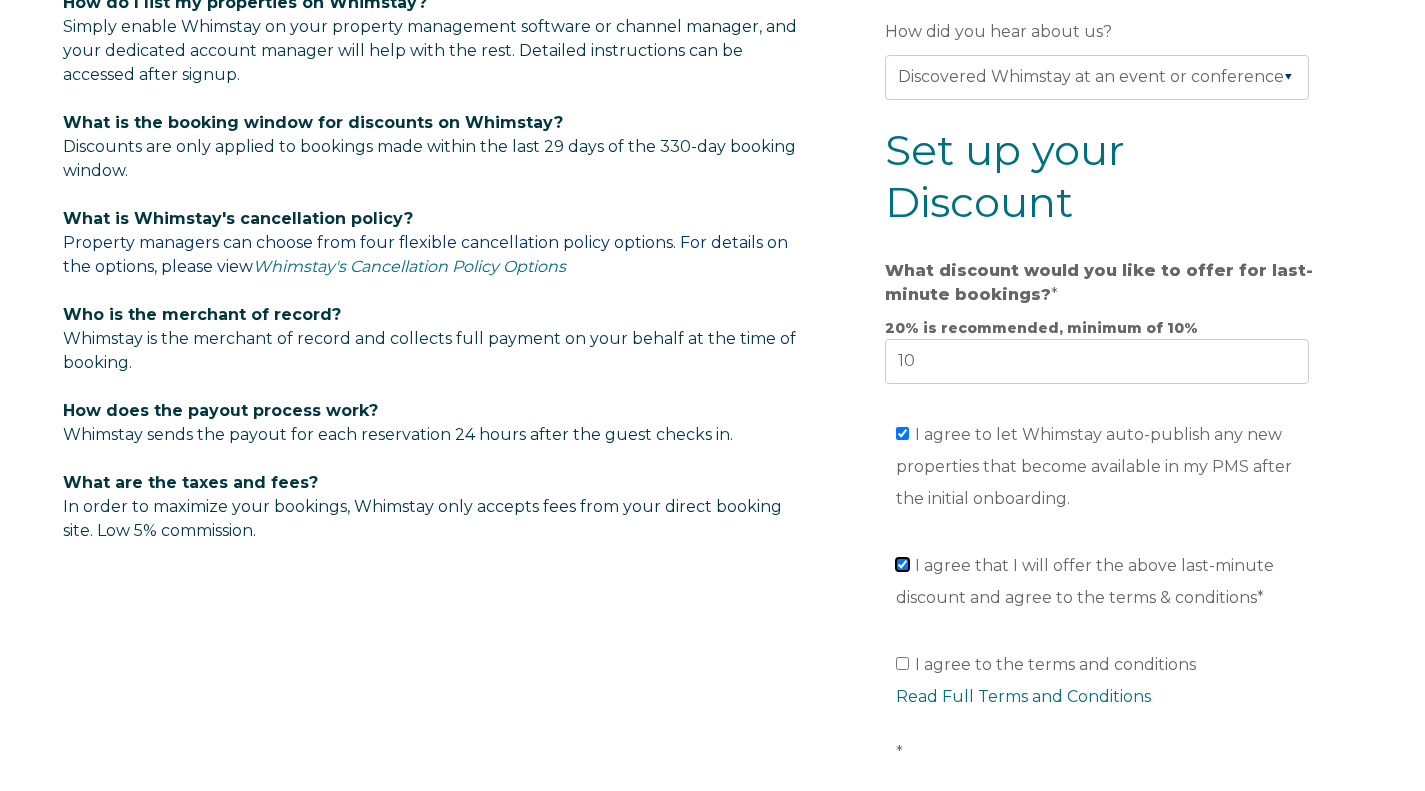 scroll, scrollTop: 1200, scrollLeft: 0, axis: vertical 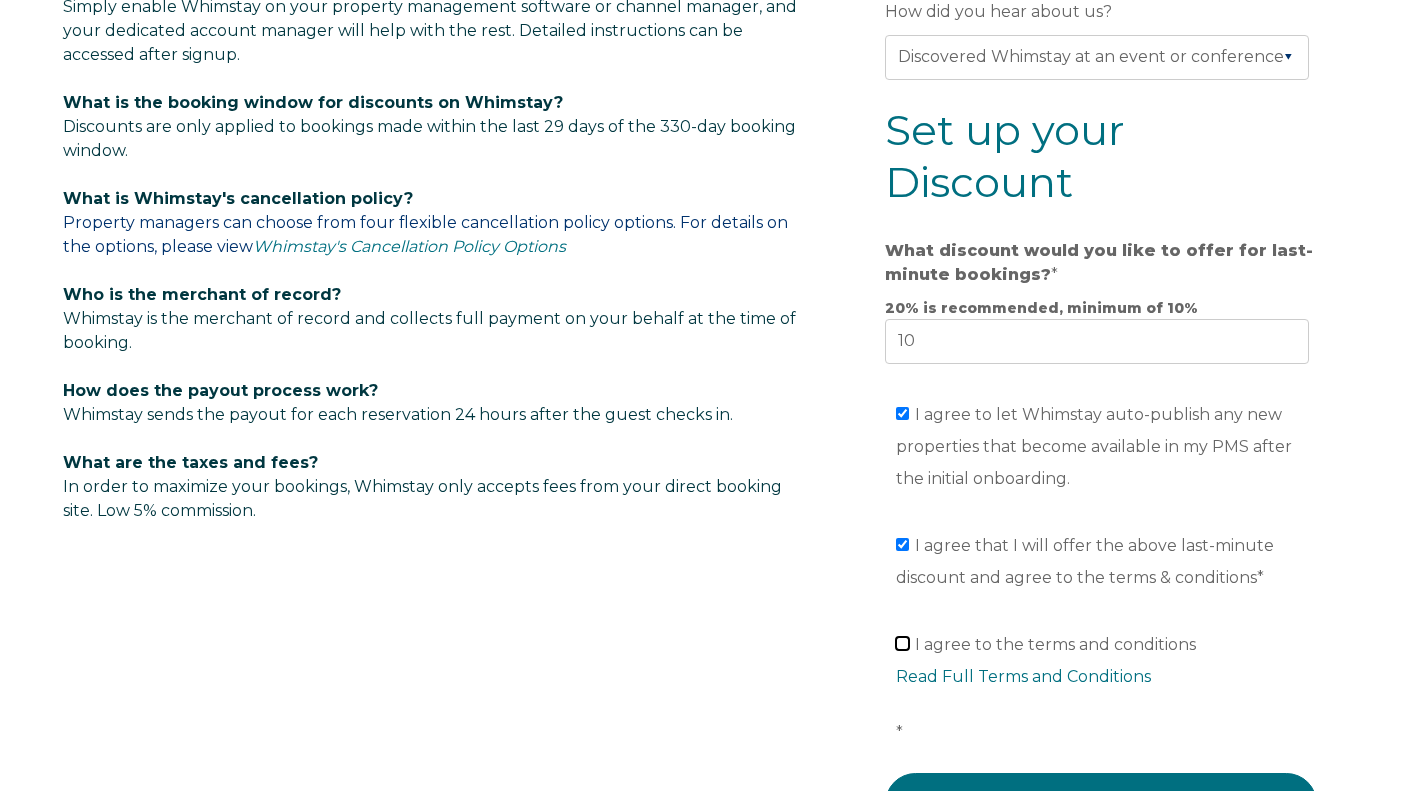 click on "I agree to the terms and conditions Read Full Terms and Conditions *" at bounding box center [902, 643] 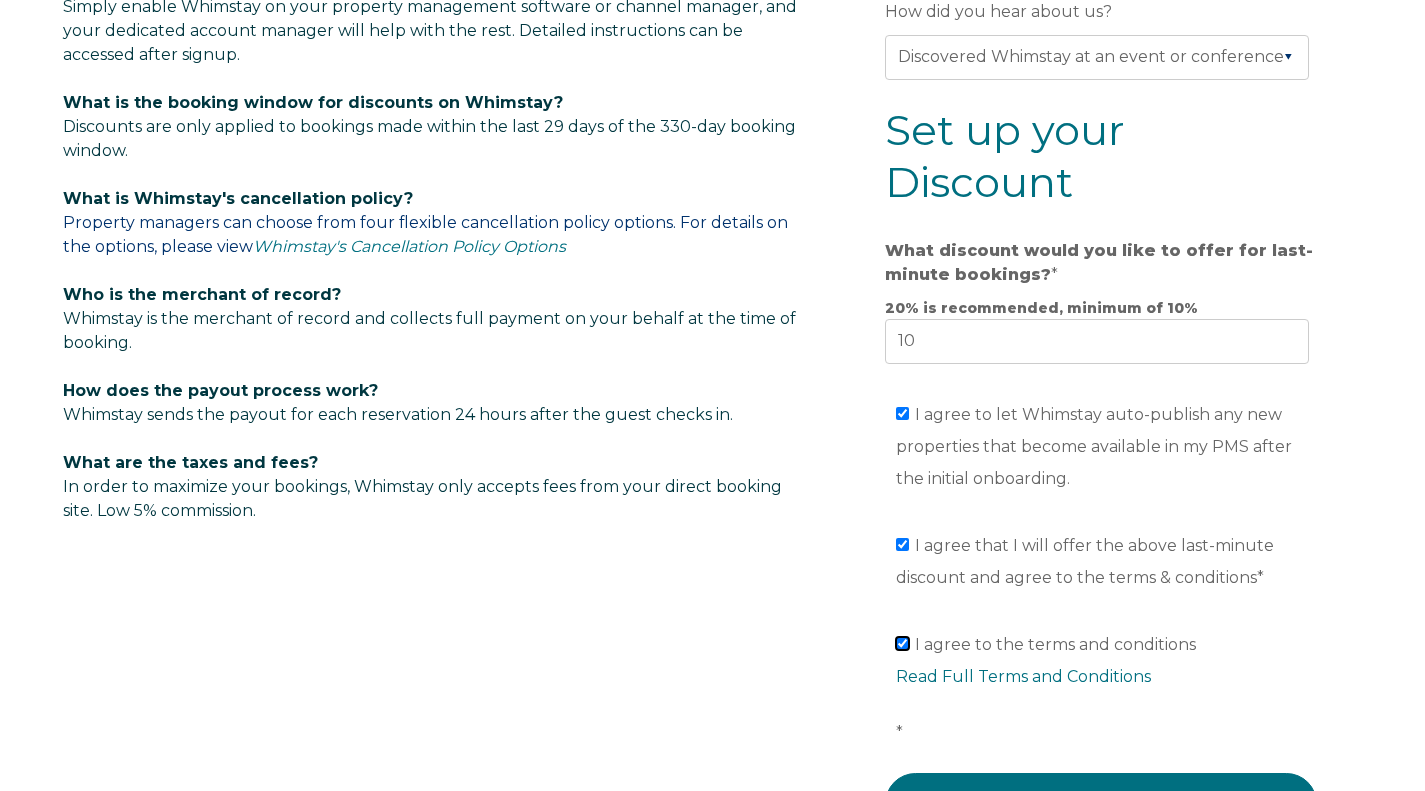checkbox on "true" 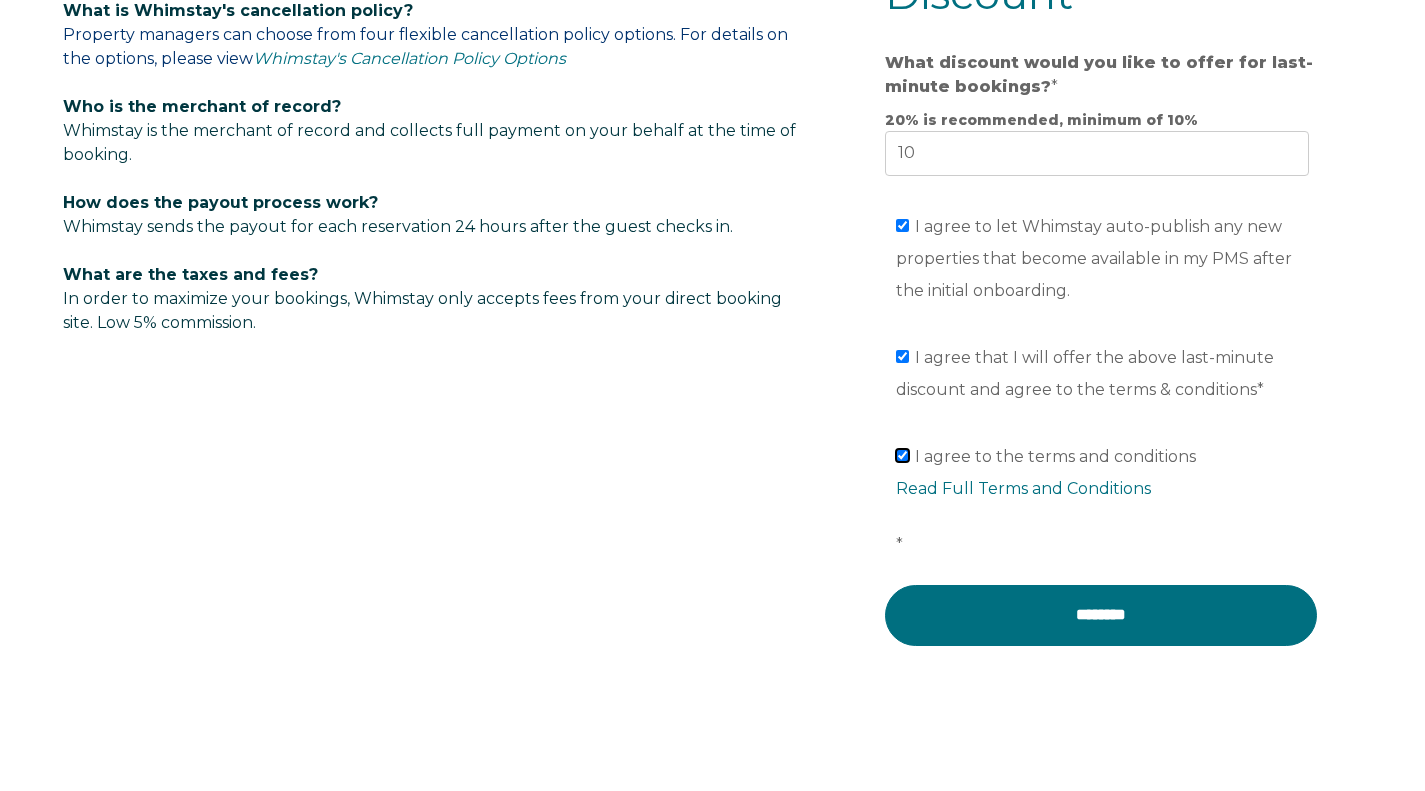 scroll, scrollTop: 1400, scrollLeft: 0, axis: vertical 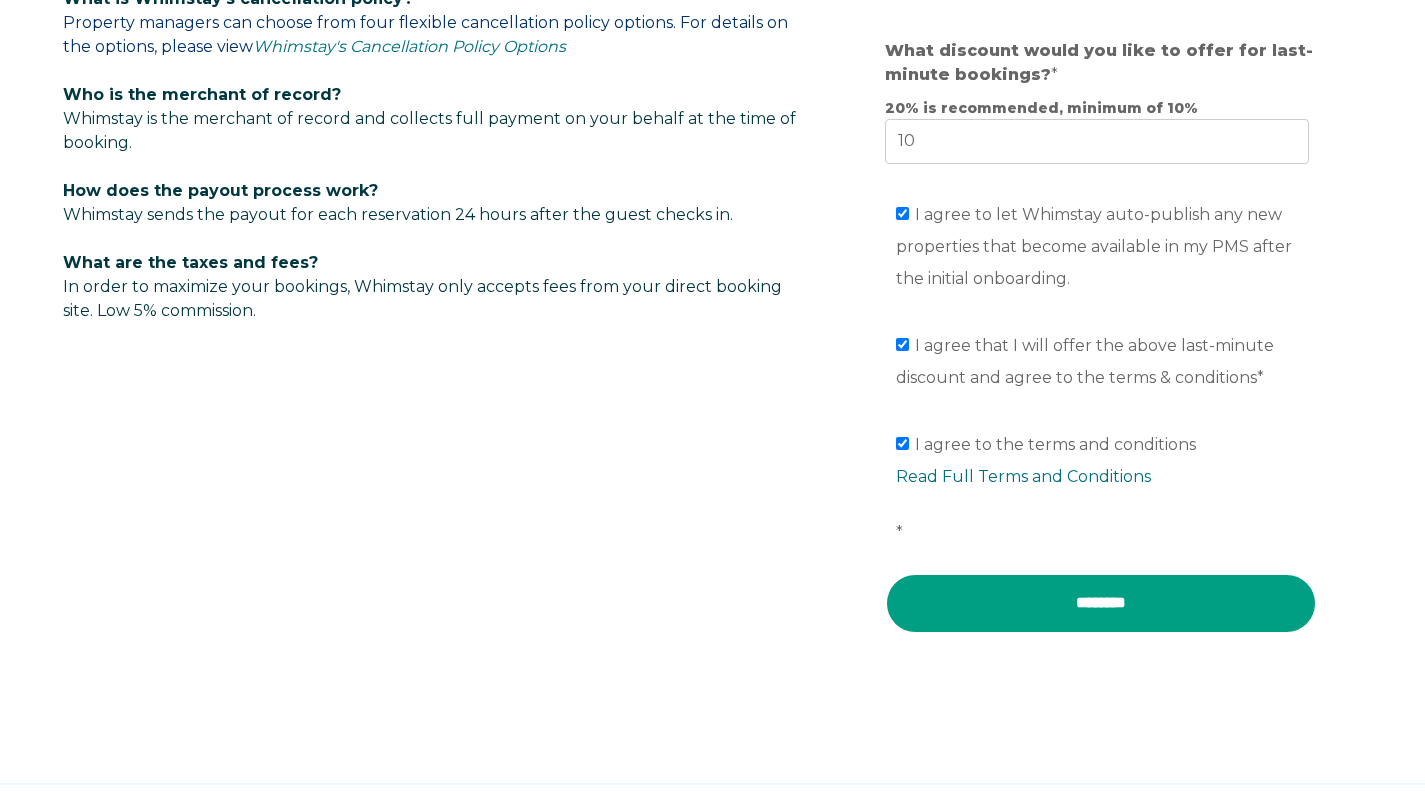 click on "********" at bounding box center [1101, 603] 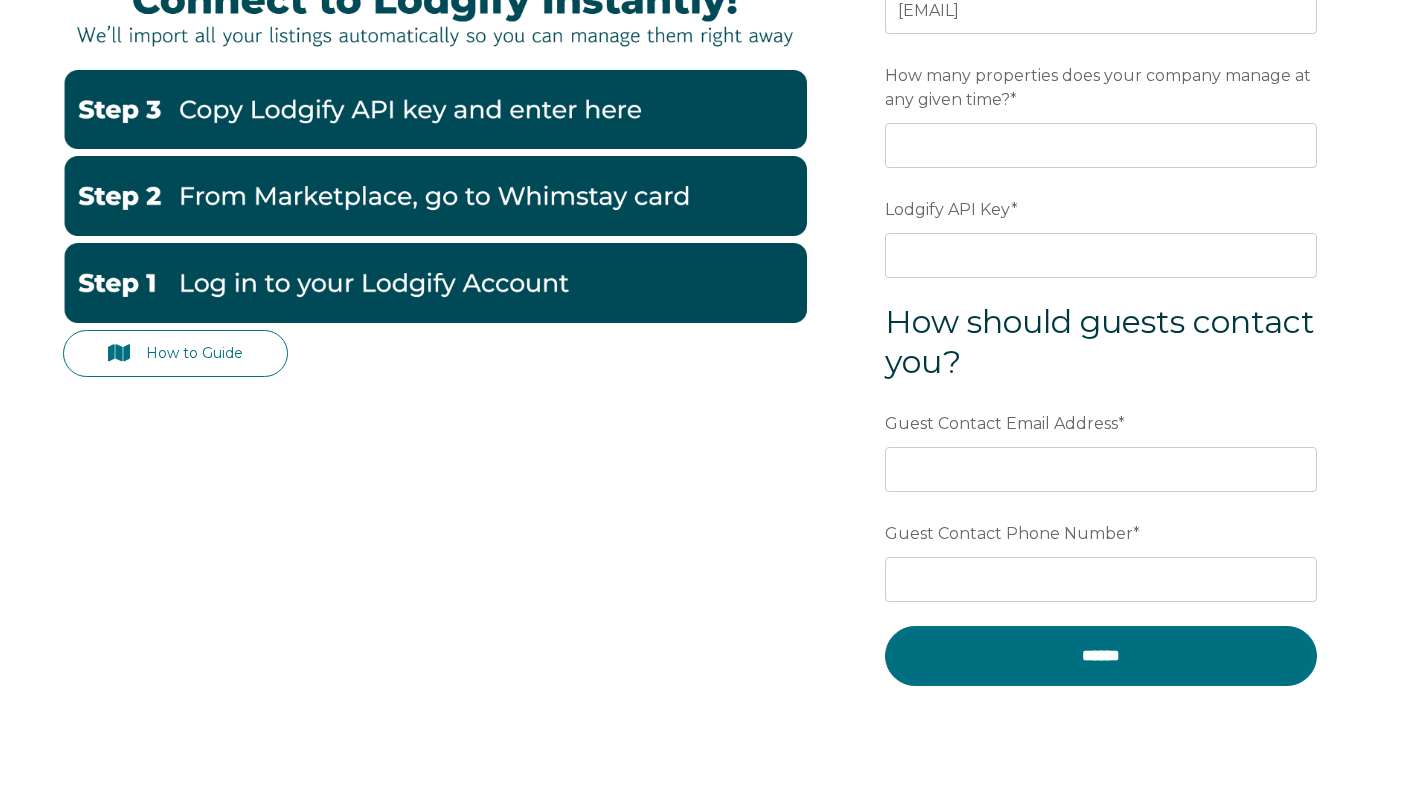 scroll, scrollTop: 200, scrollLeft: 0, axis: vertical 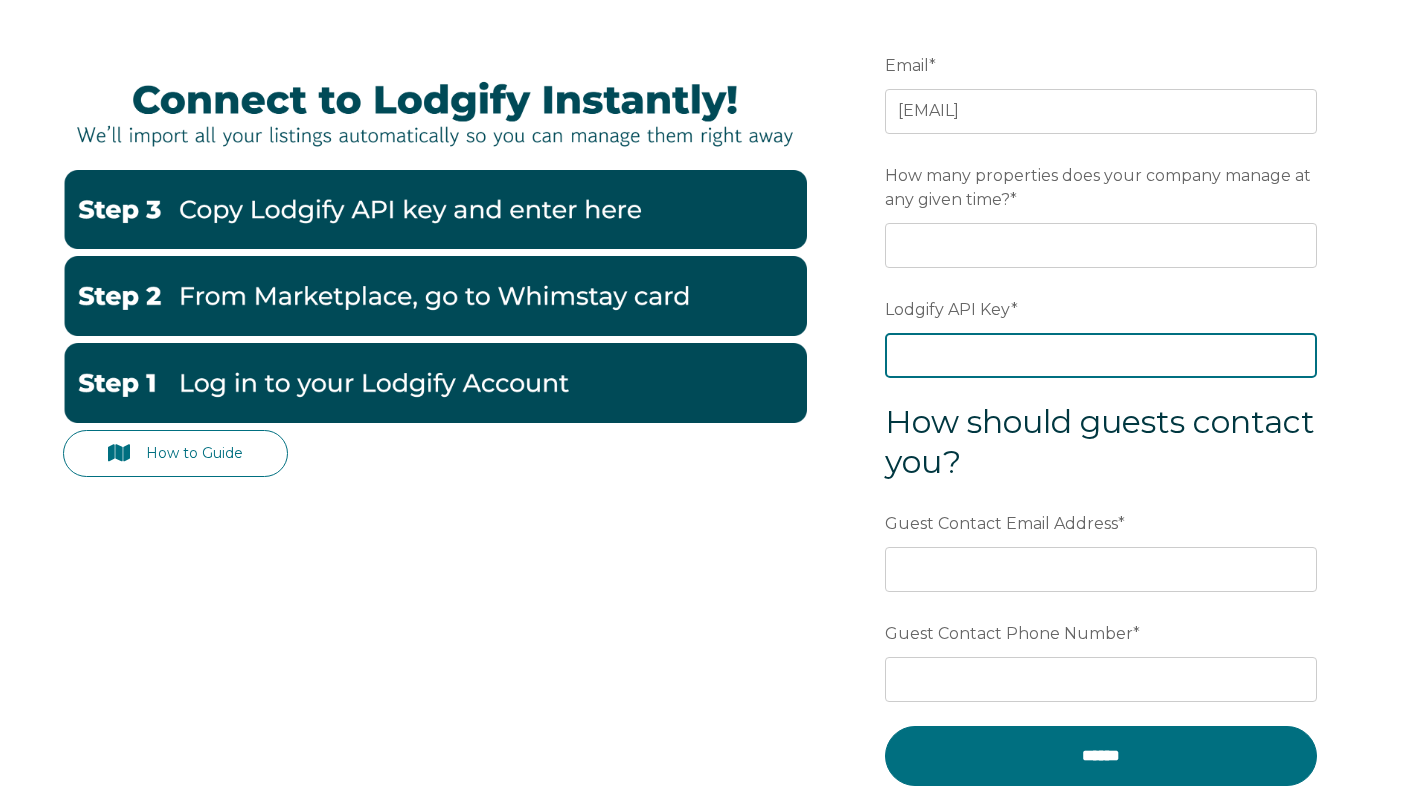 click on "Lodgify API Key *" at bounding box center [1101, 355] 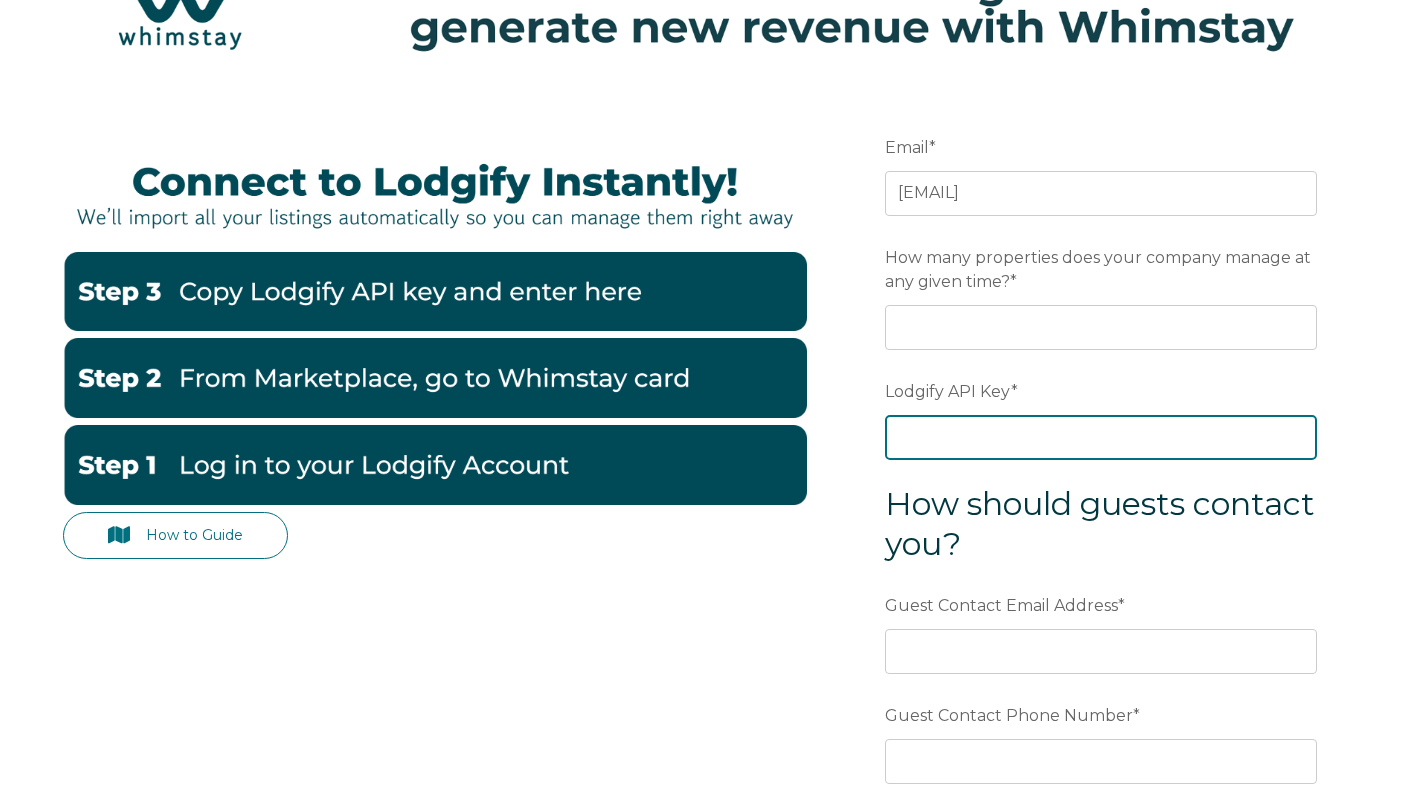 scroll, scrollTop: 100, scrollLeft: 0, axis: vertical 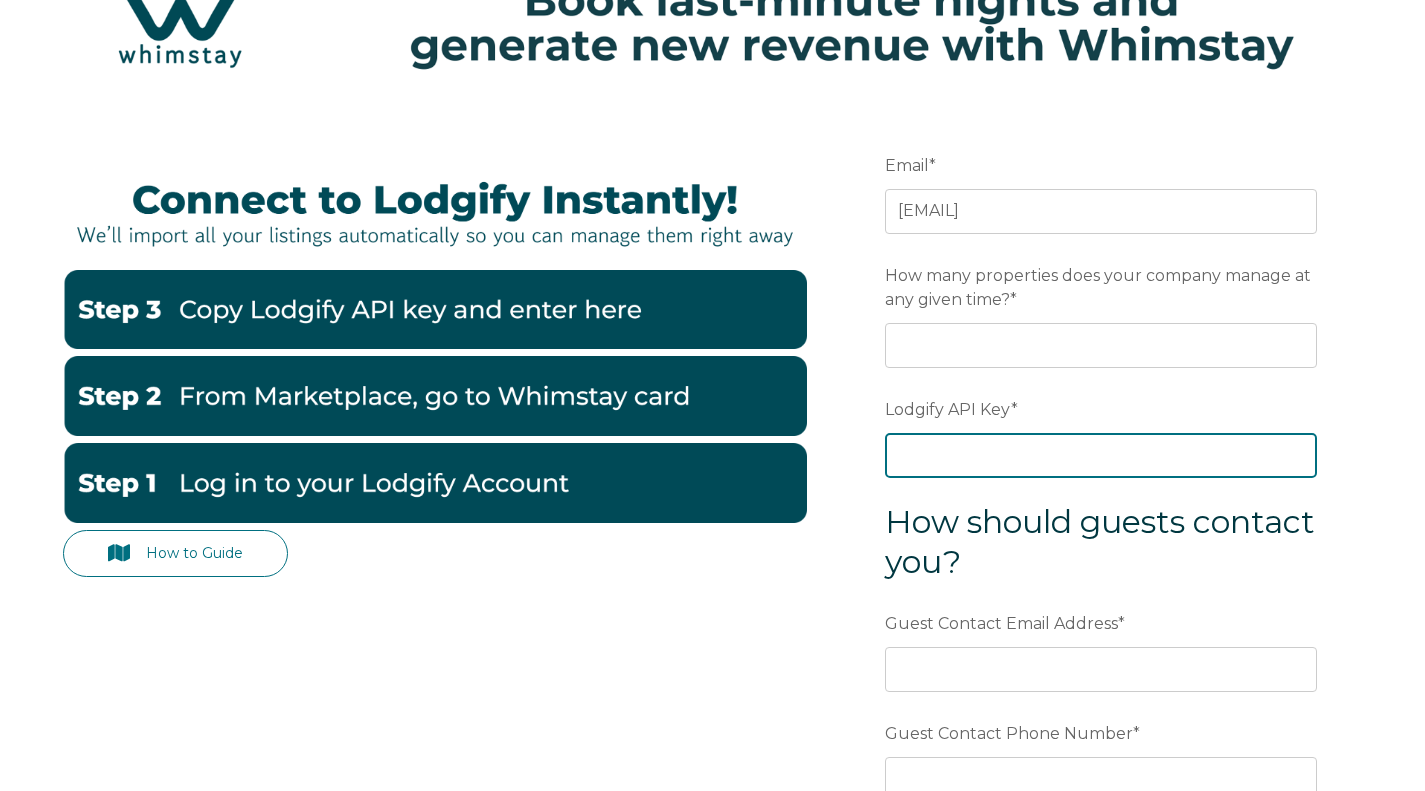 paste on "[API_KEY]" 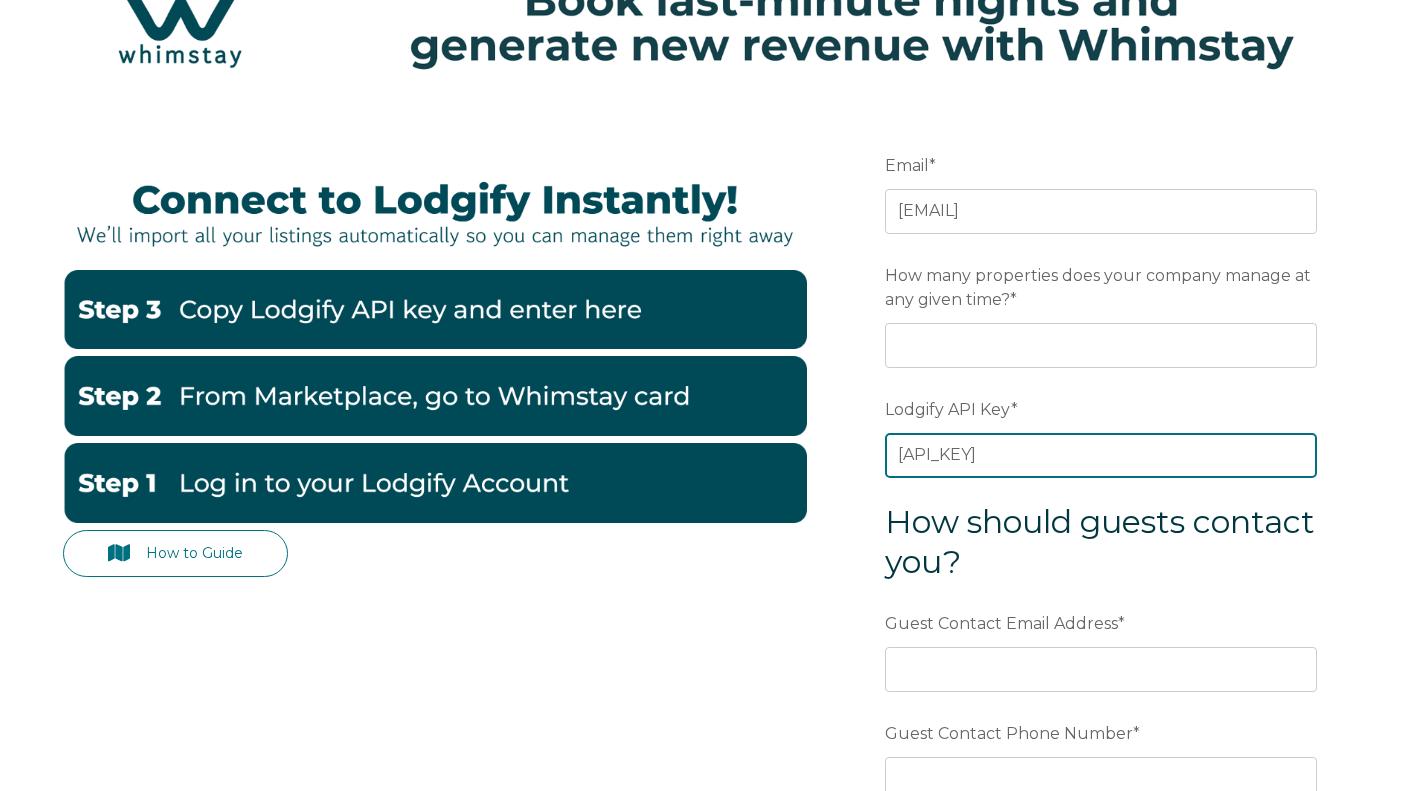 scroll, scrollTop: 0, scrollLeft: 265, axis: horizontal 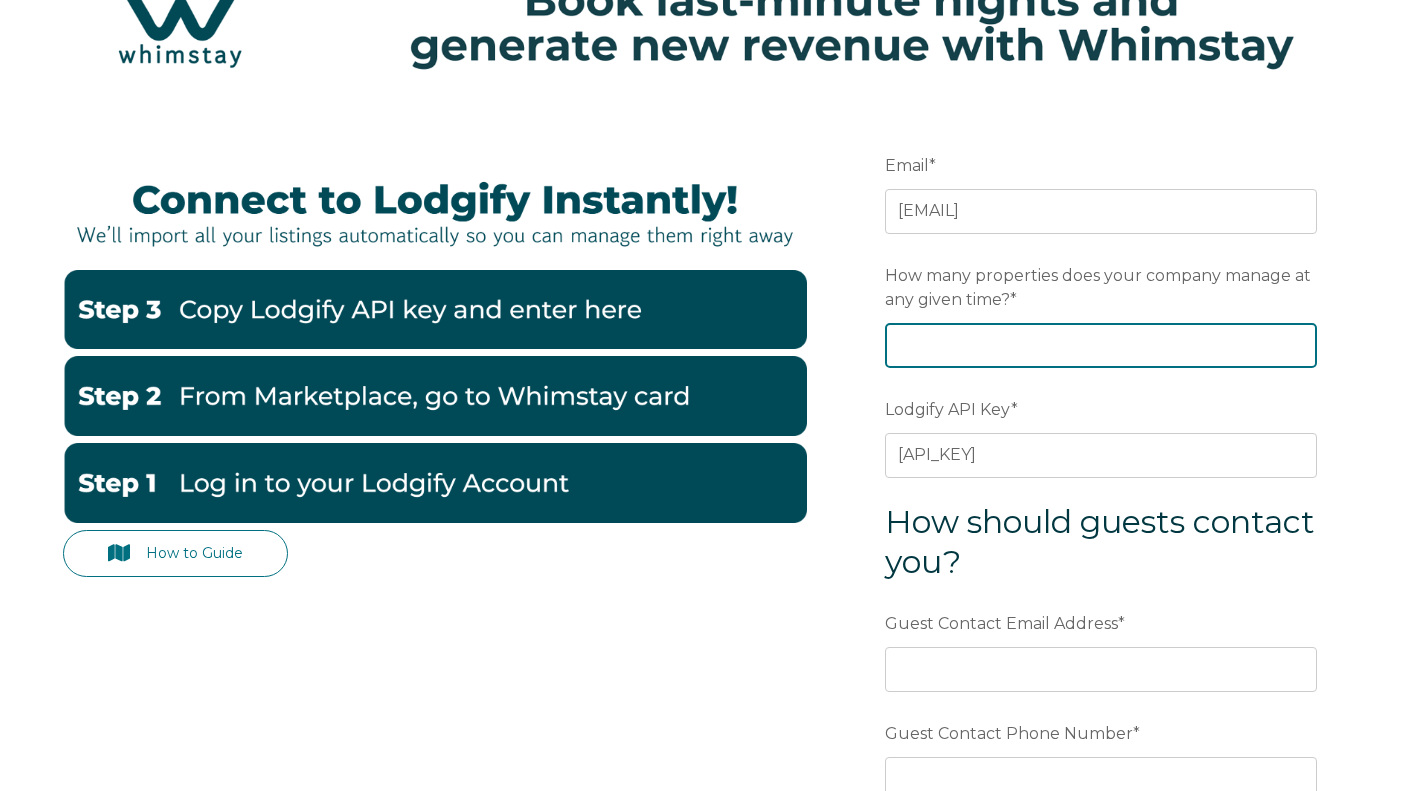 click on "How many properties does your company manage at any given time? *" at bounding box center [1101, 345] 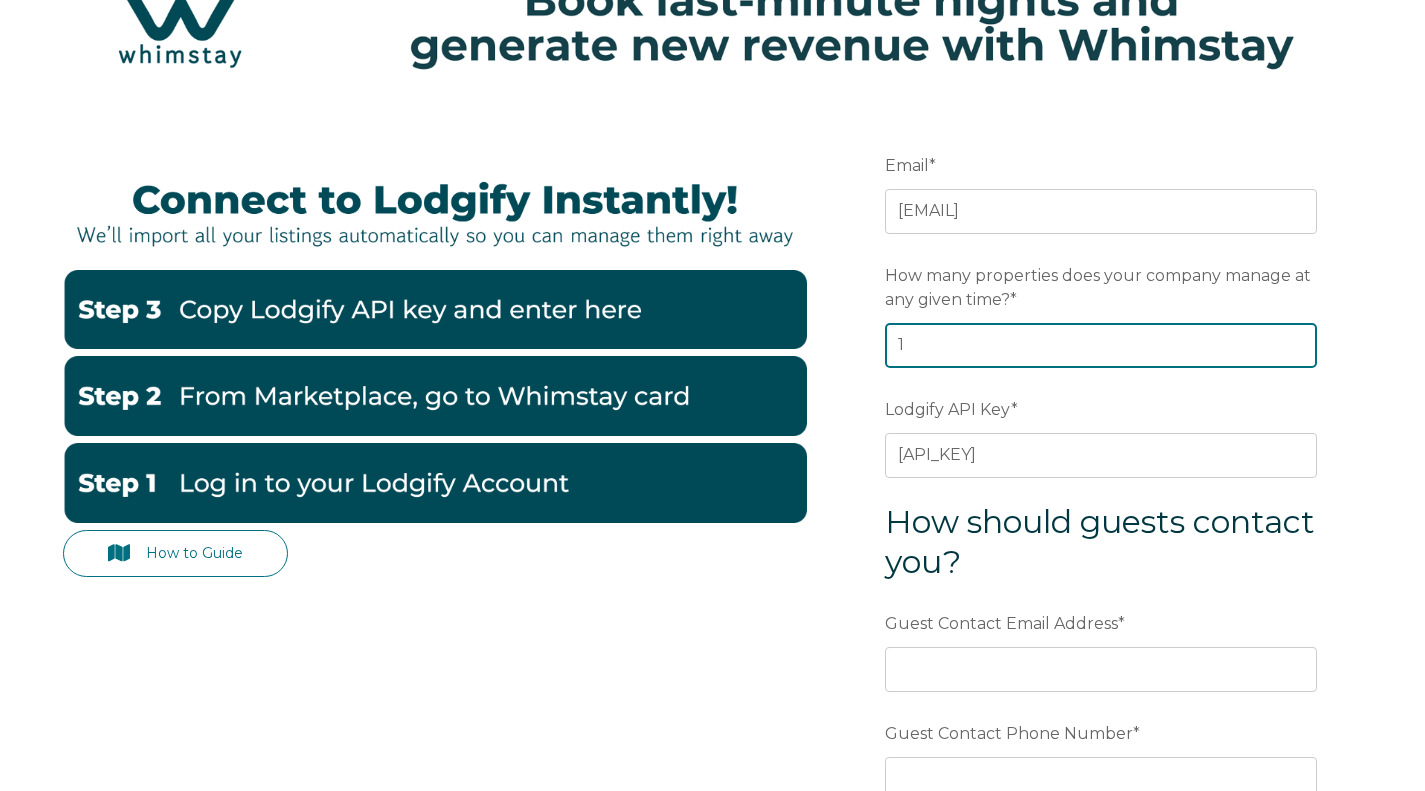 type on "1" 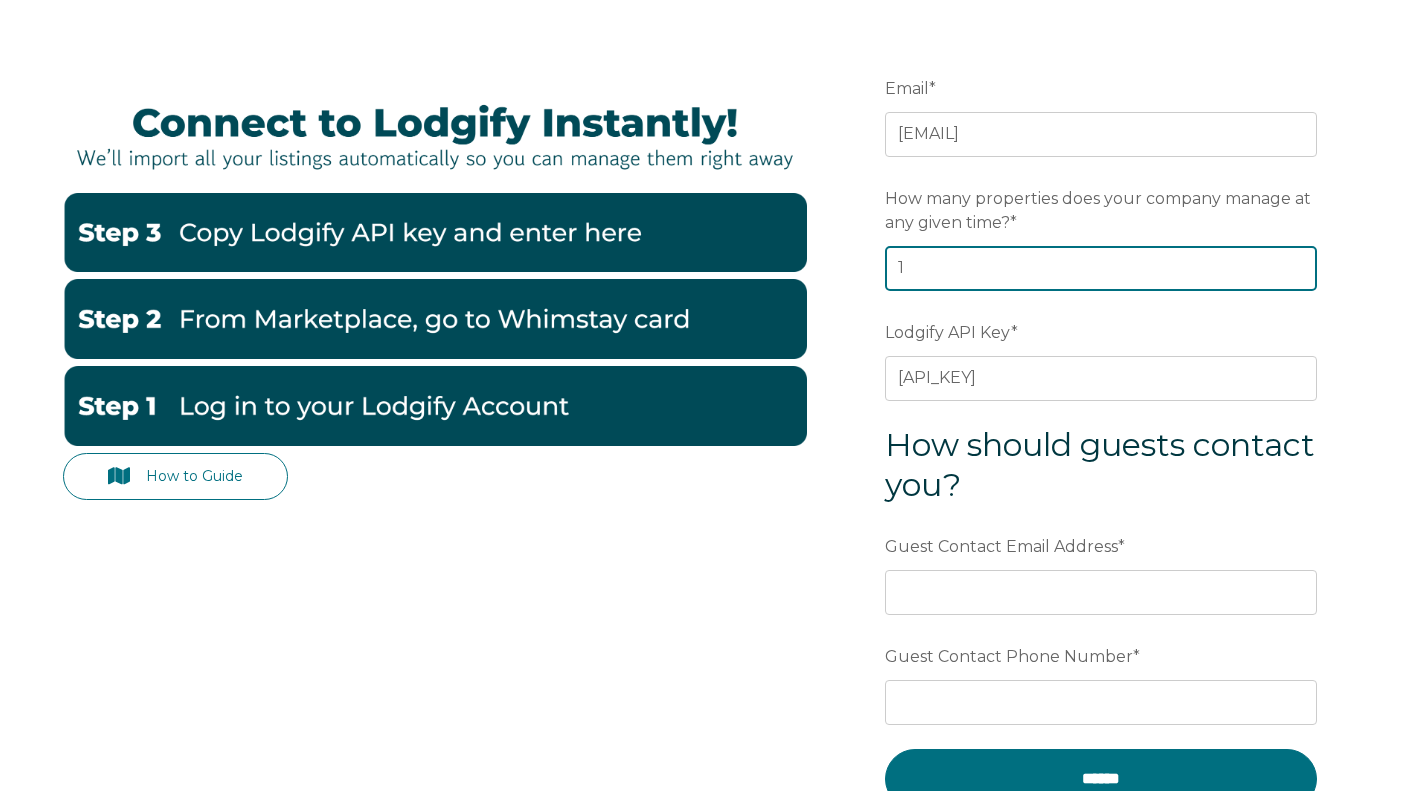 scroll, scrollTop: 200, scrollLeft: 0, axis: vertical 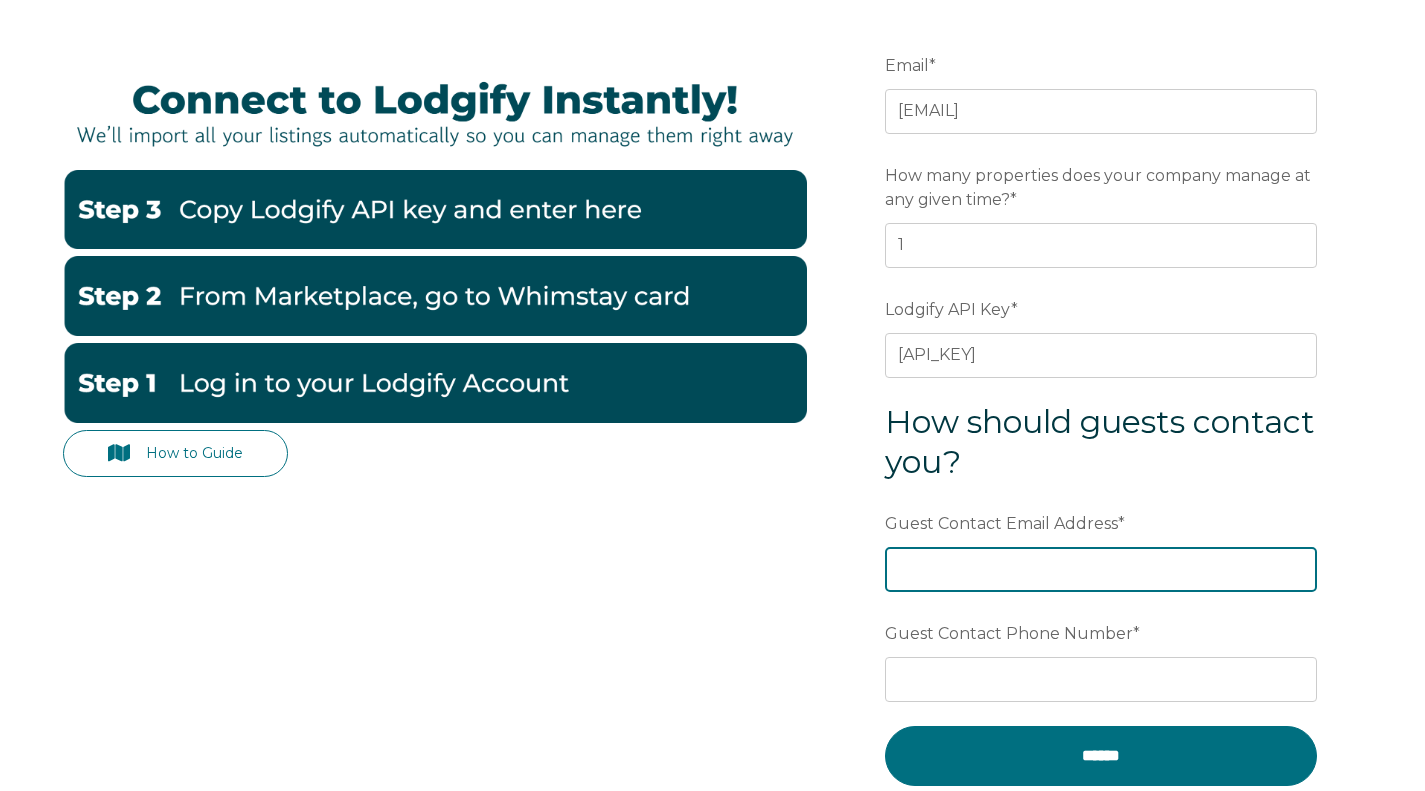 click on "Guest Contact Email Address *" at bounding box center (1101, 569) 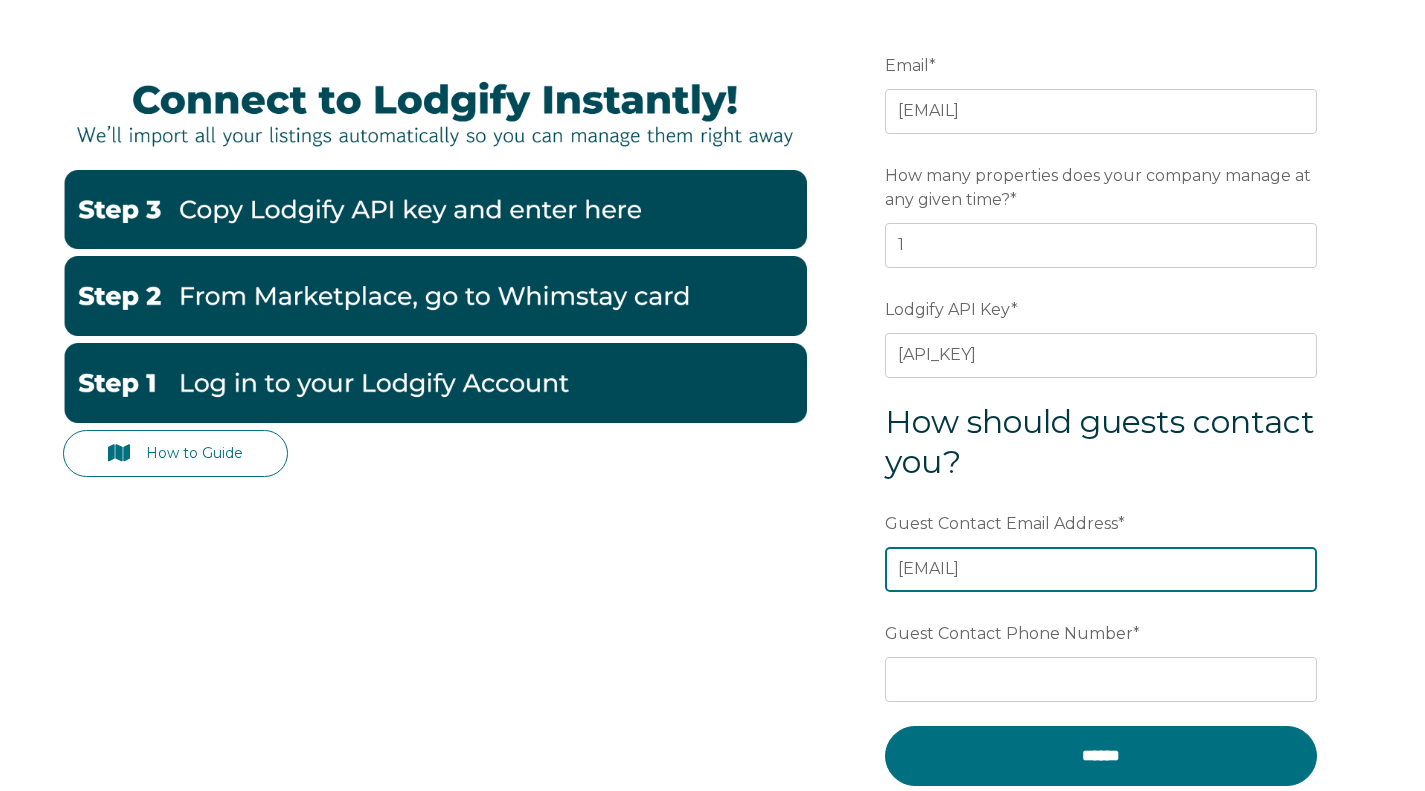 type on "[EMAIL]" 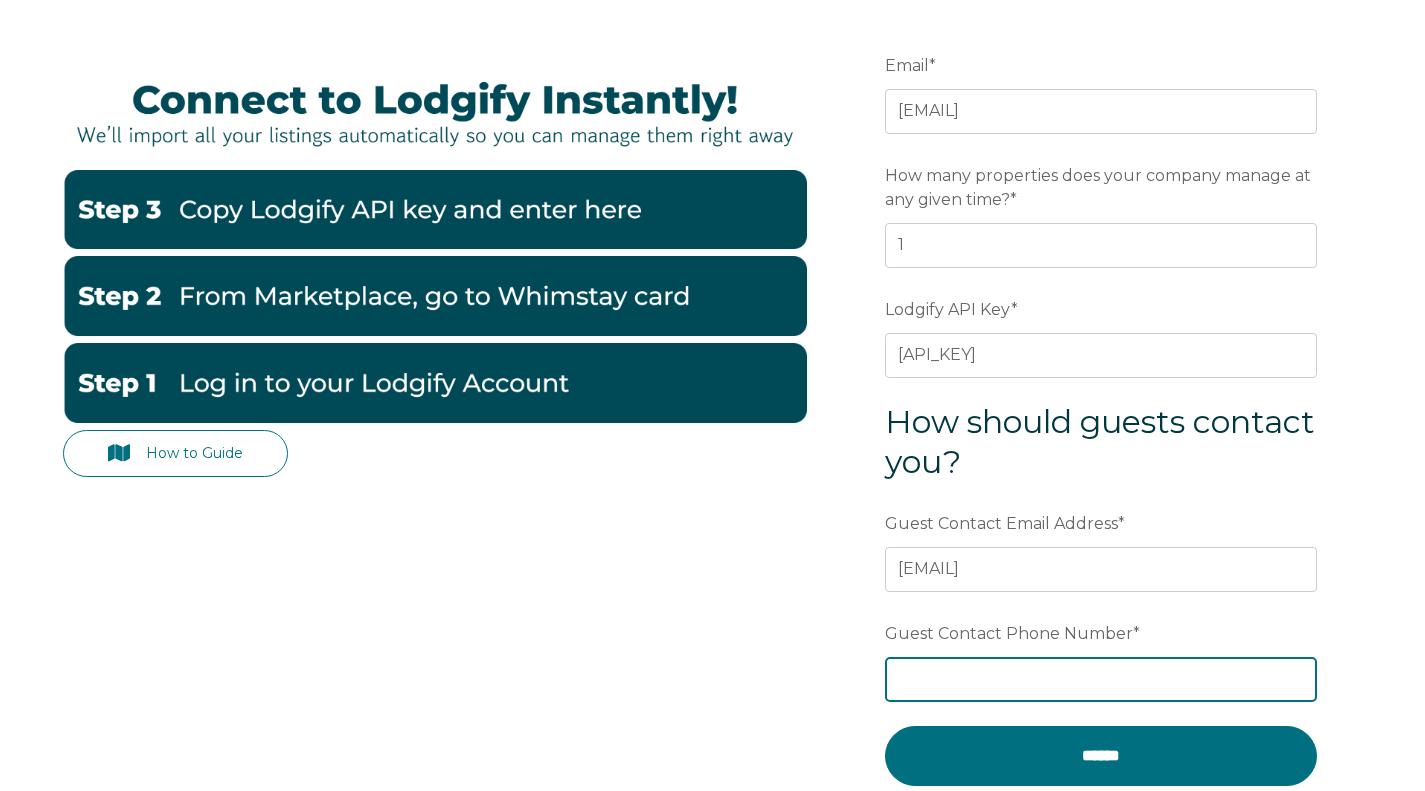 click on "Guest Contact Phone Number *" at bounding box center (1101, 679) 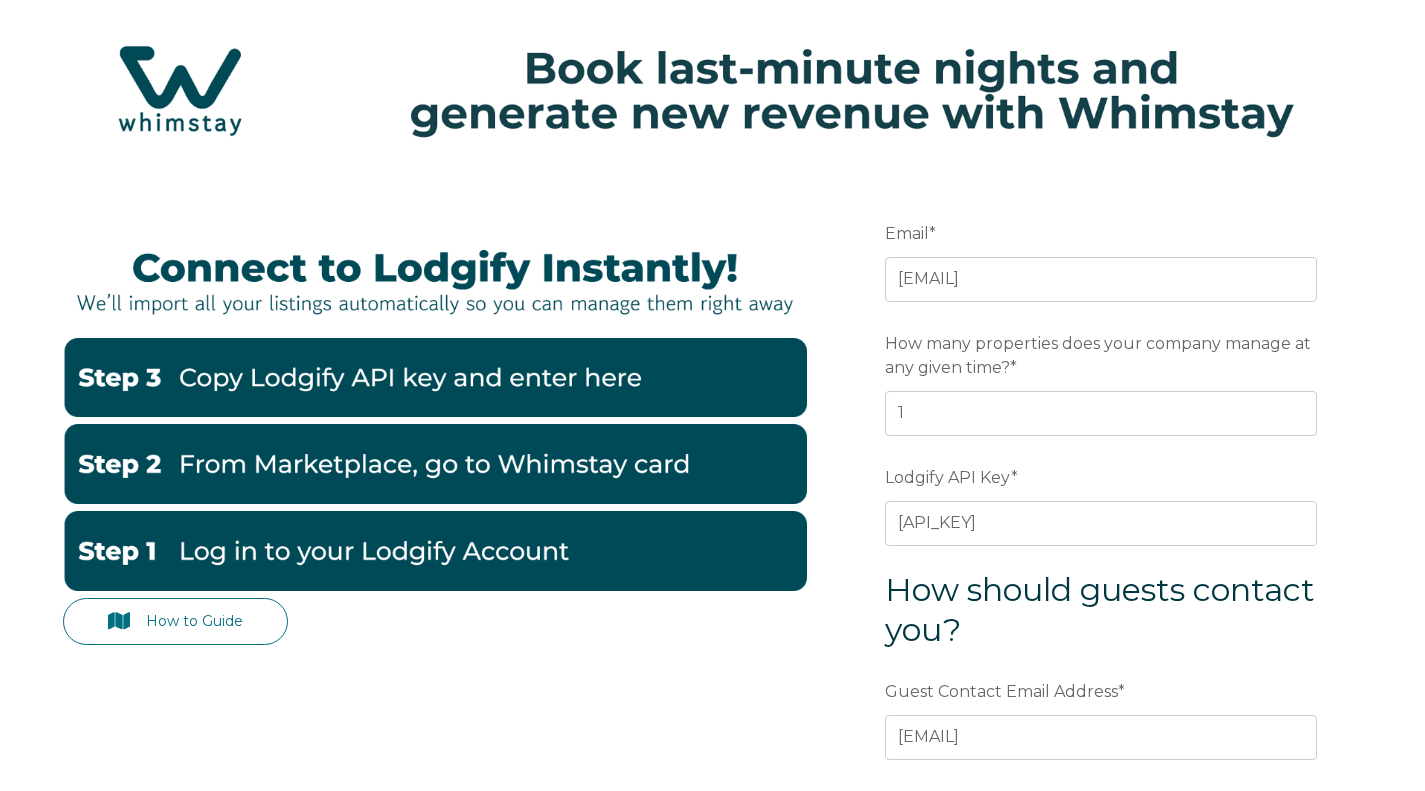 scroll, scrollTop: 0, scrollLeft: 0, axis: both 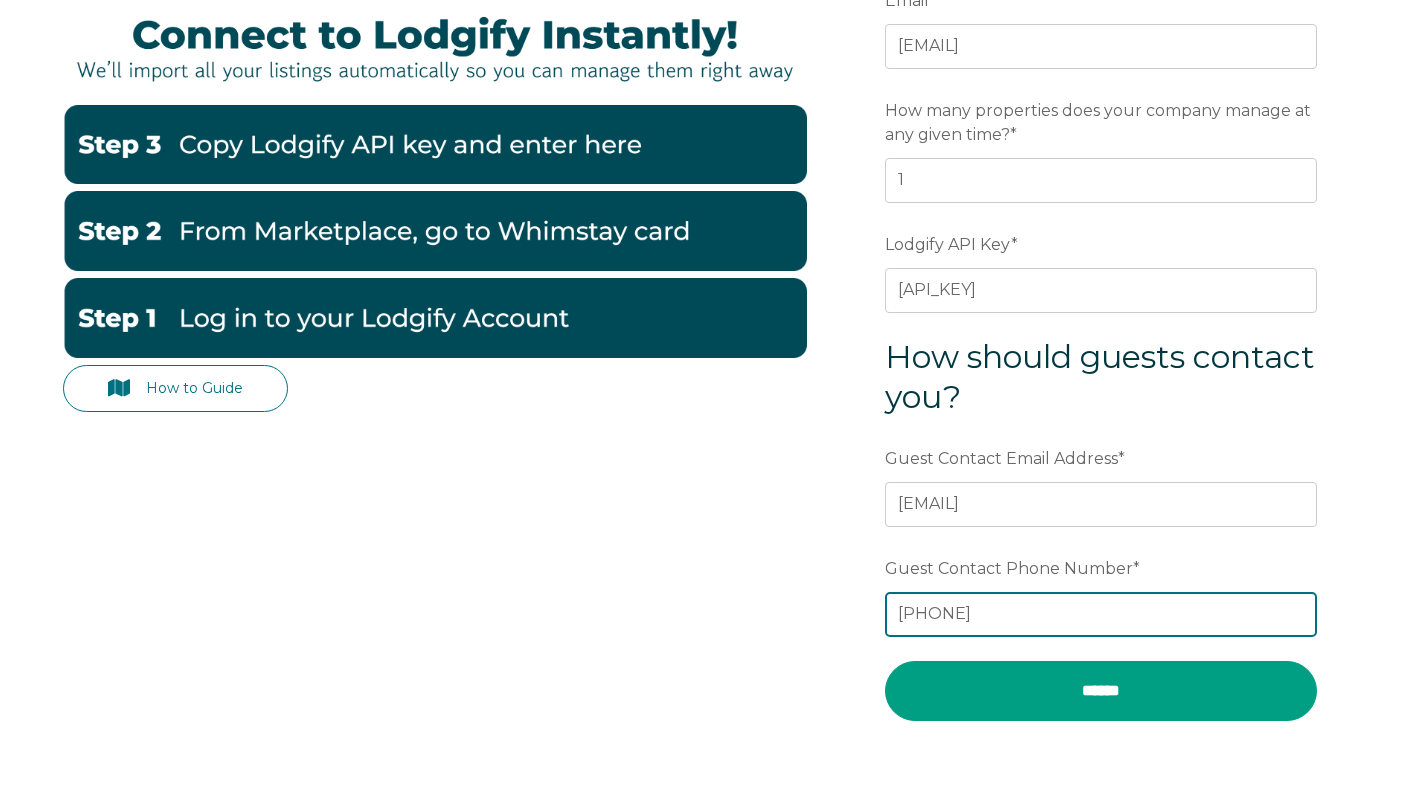 type on "[PHONE]" 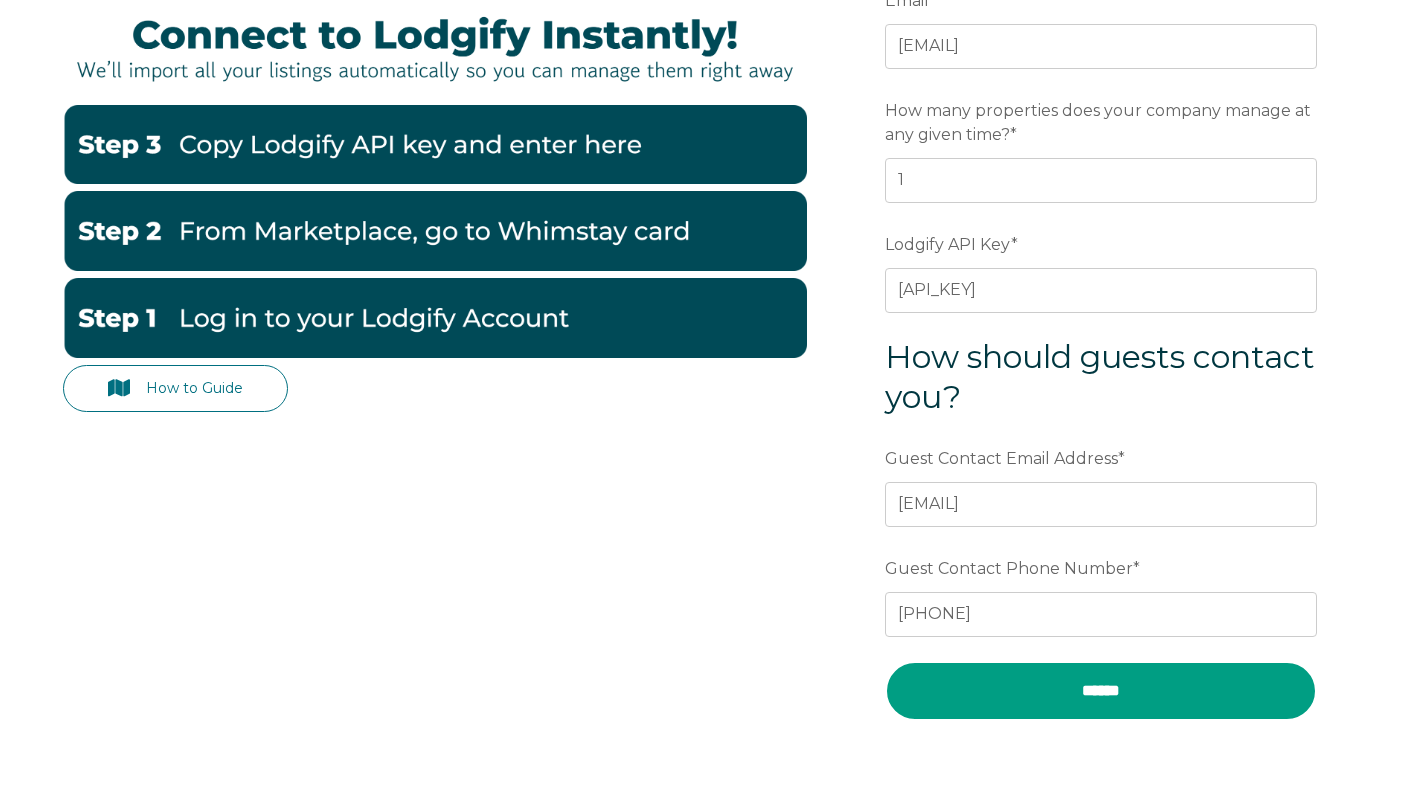 click on "******" at bounding box center [1101, 691] 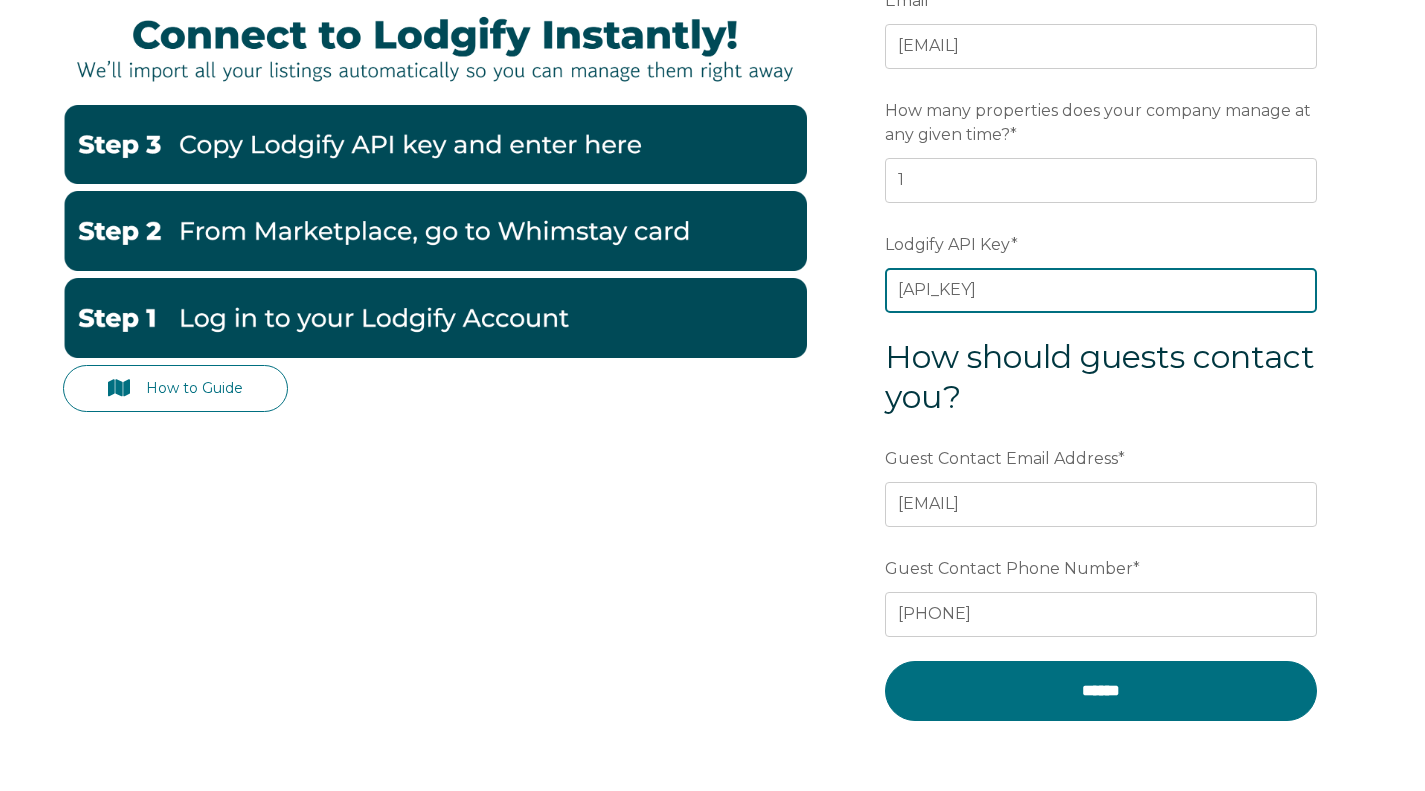 click on "[API_KEY]" at bounding box center (1101, 290) 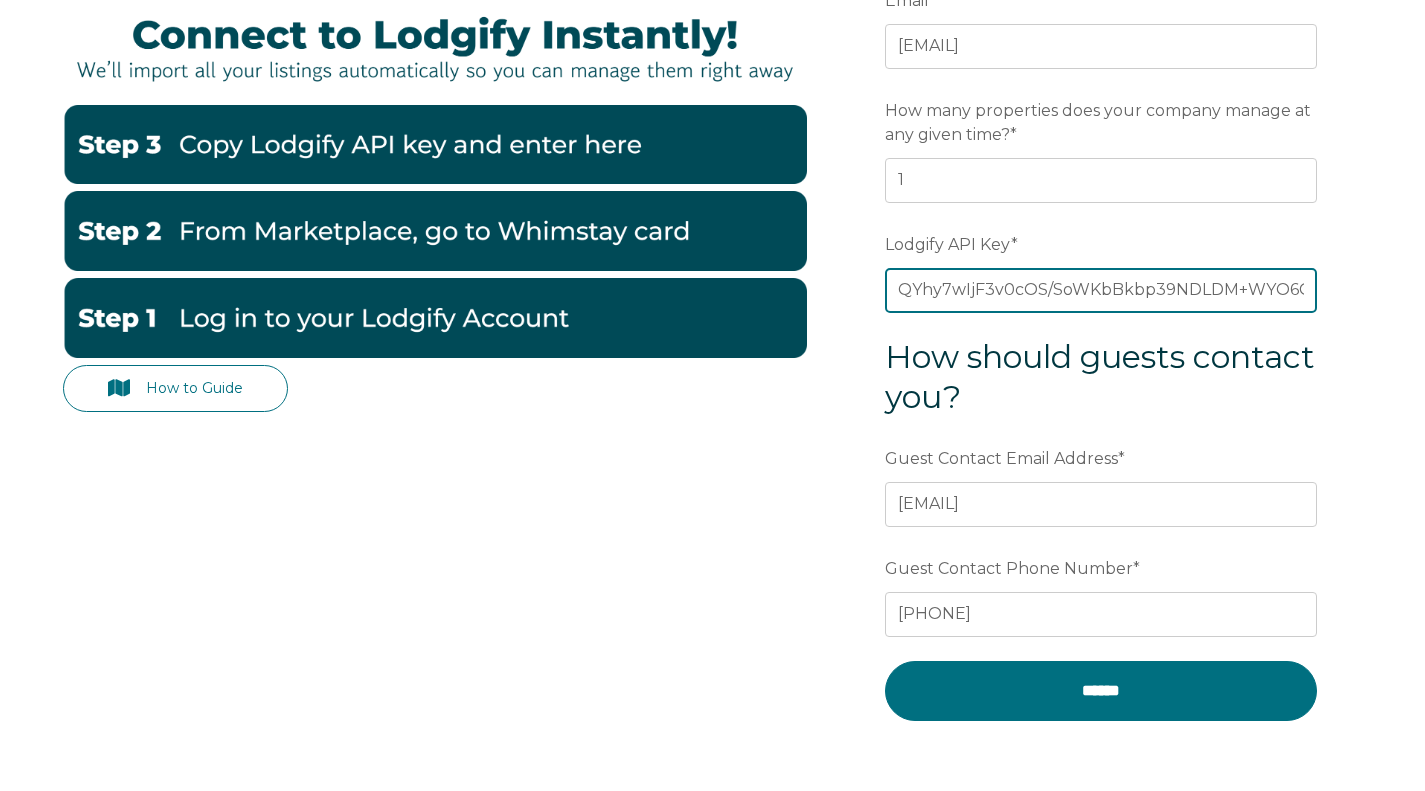 drag, startPoint x: 1197, startPoint y: 296, endPoint x: 574, endPoint y: 301, distance: 623.0201 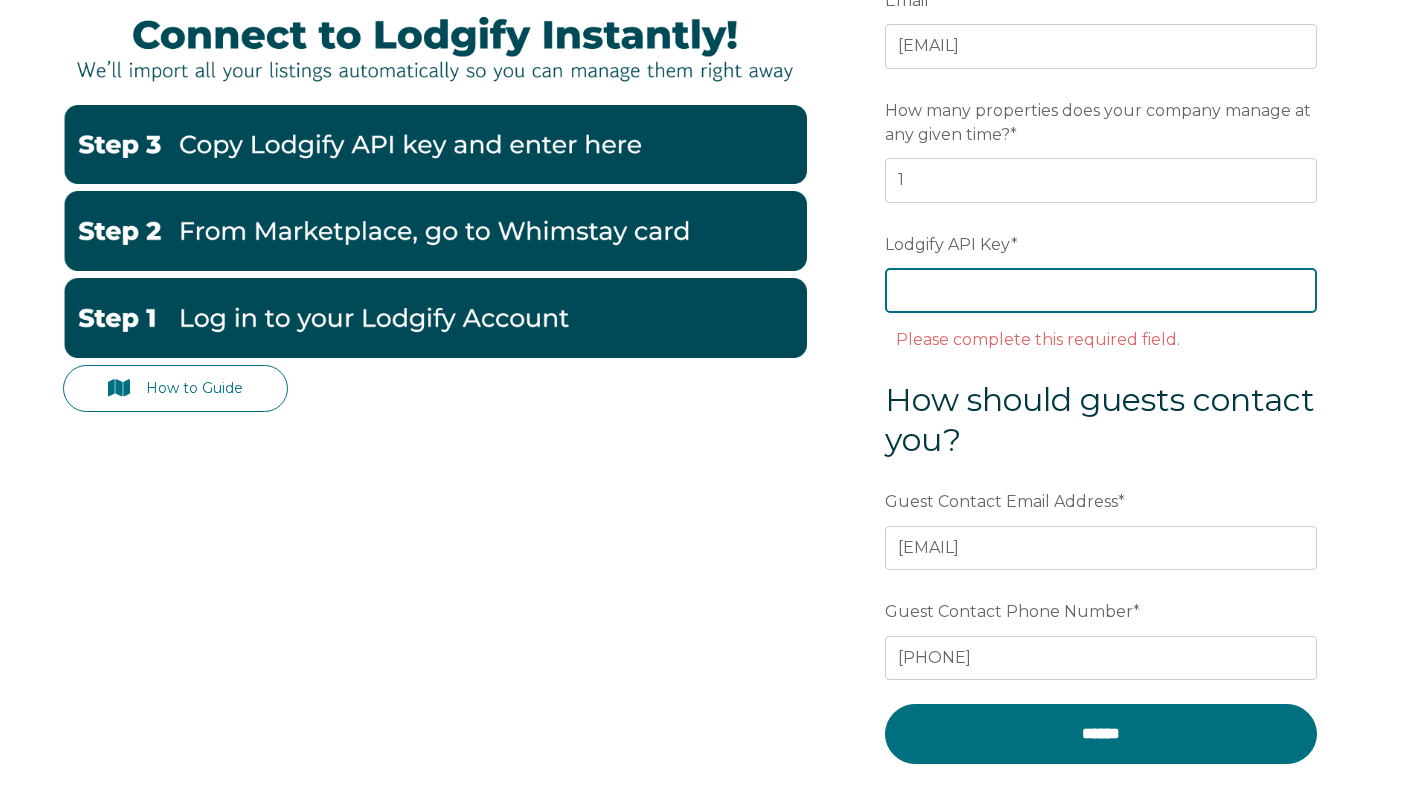 paste on "[API_KEY]" 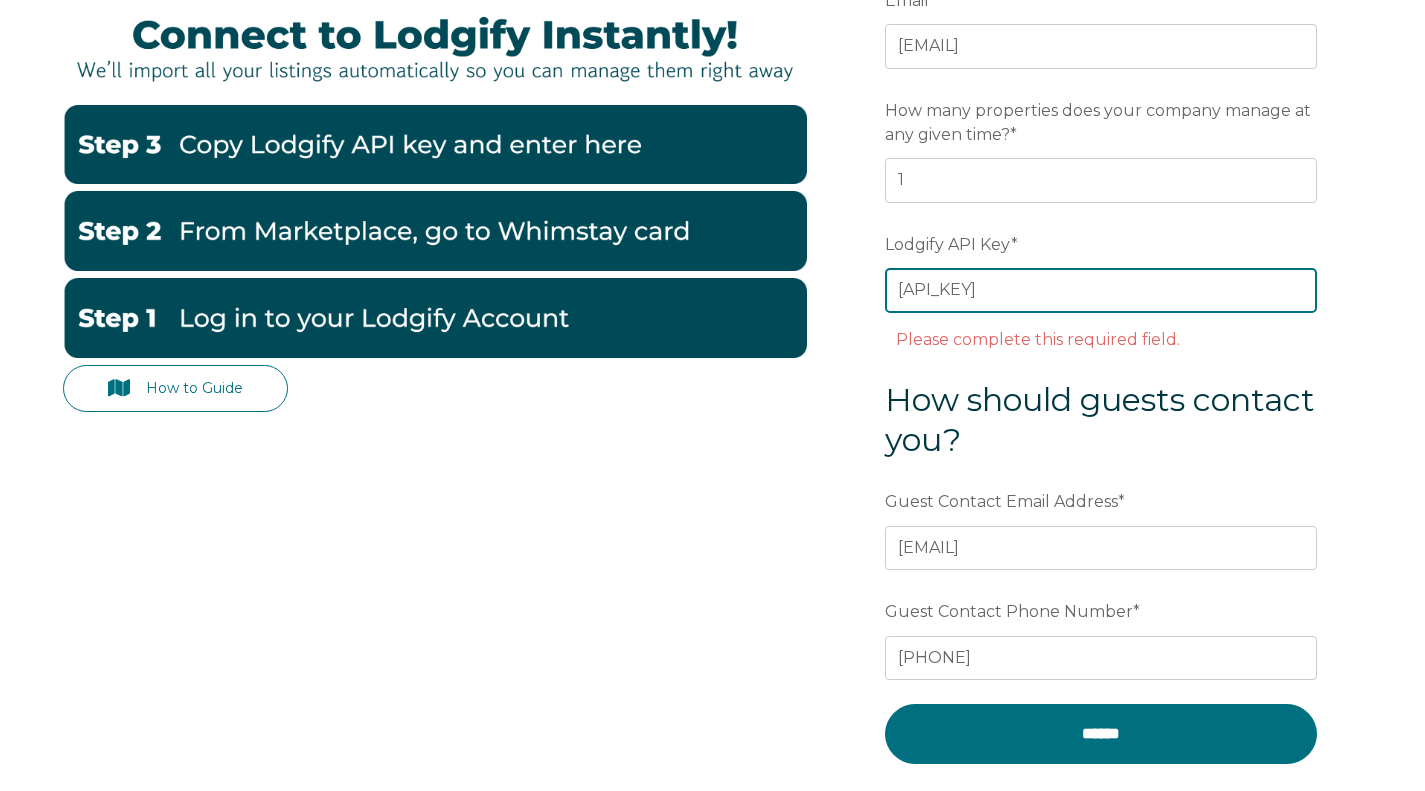 scroll, scrollTop: 0, scrollLeft: 265, axis: horizontal 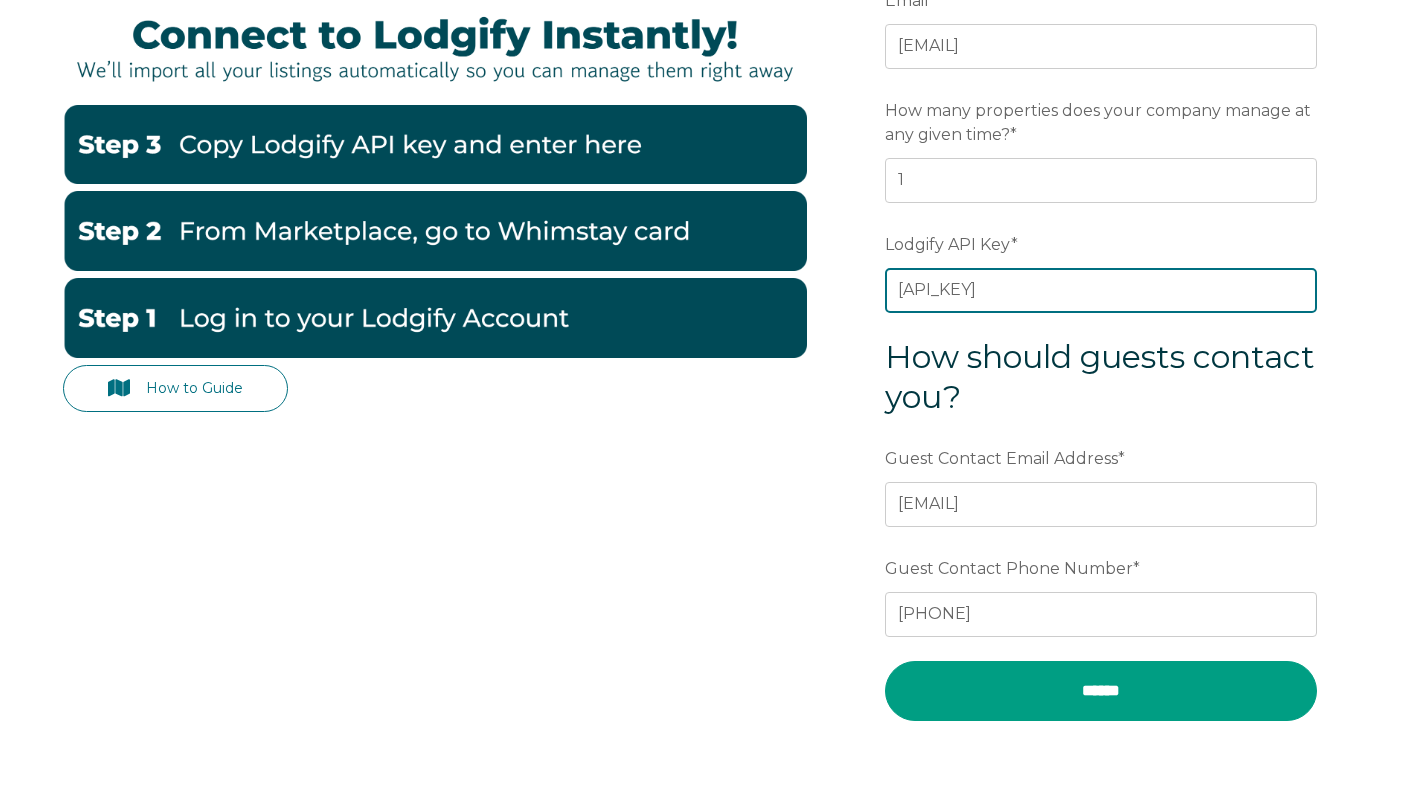 type on "[API_KEY]" 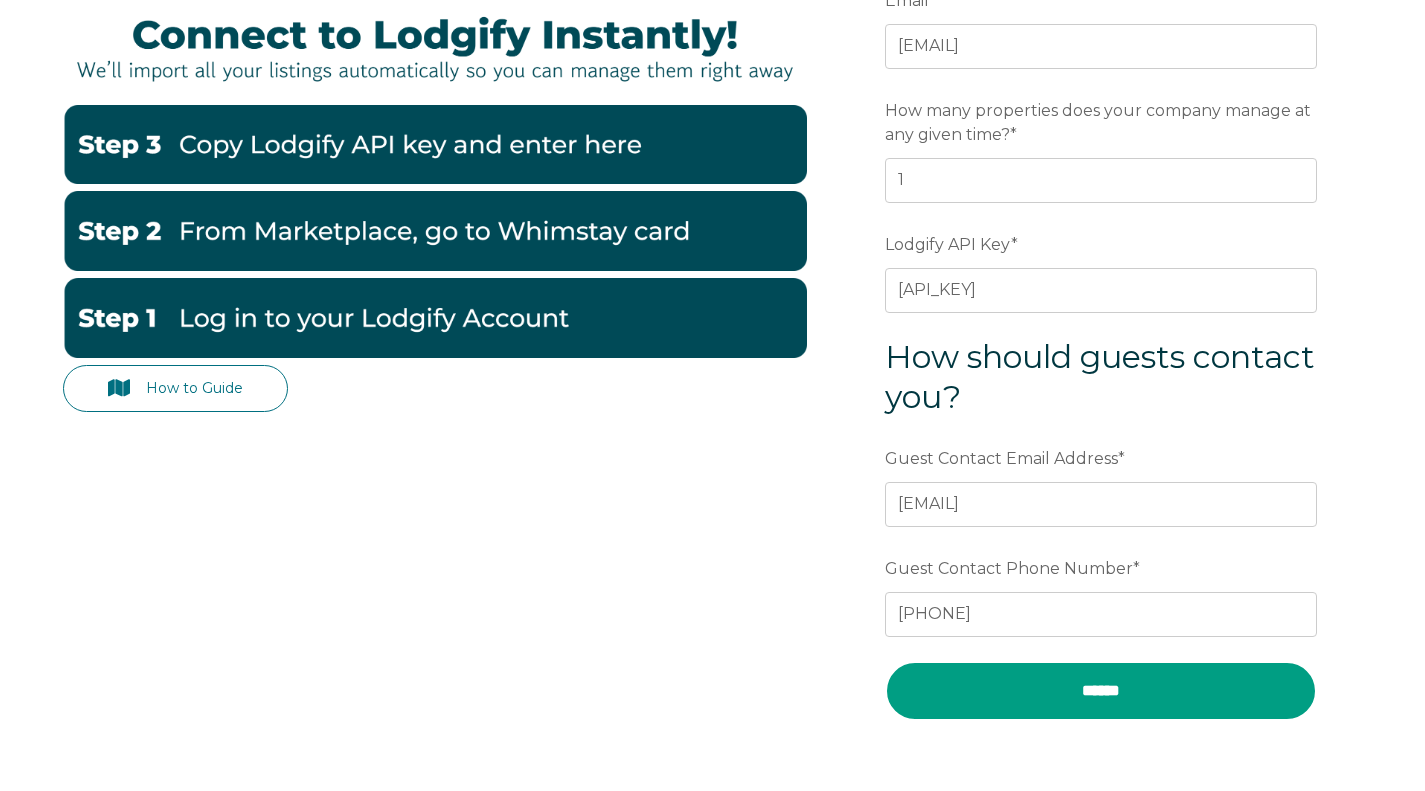 click on "******" at bounding box center [1101, 691] 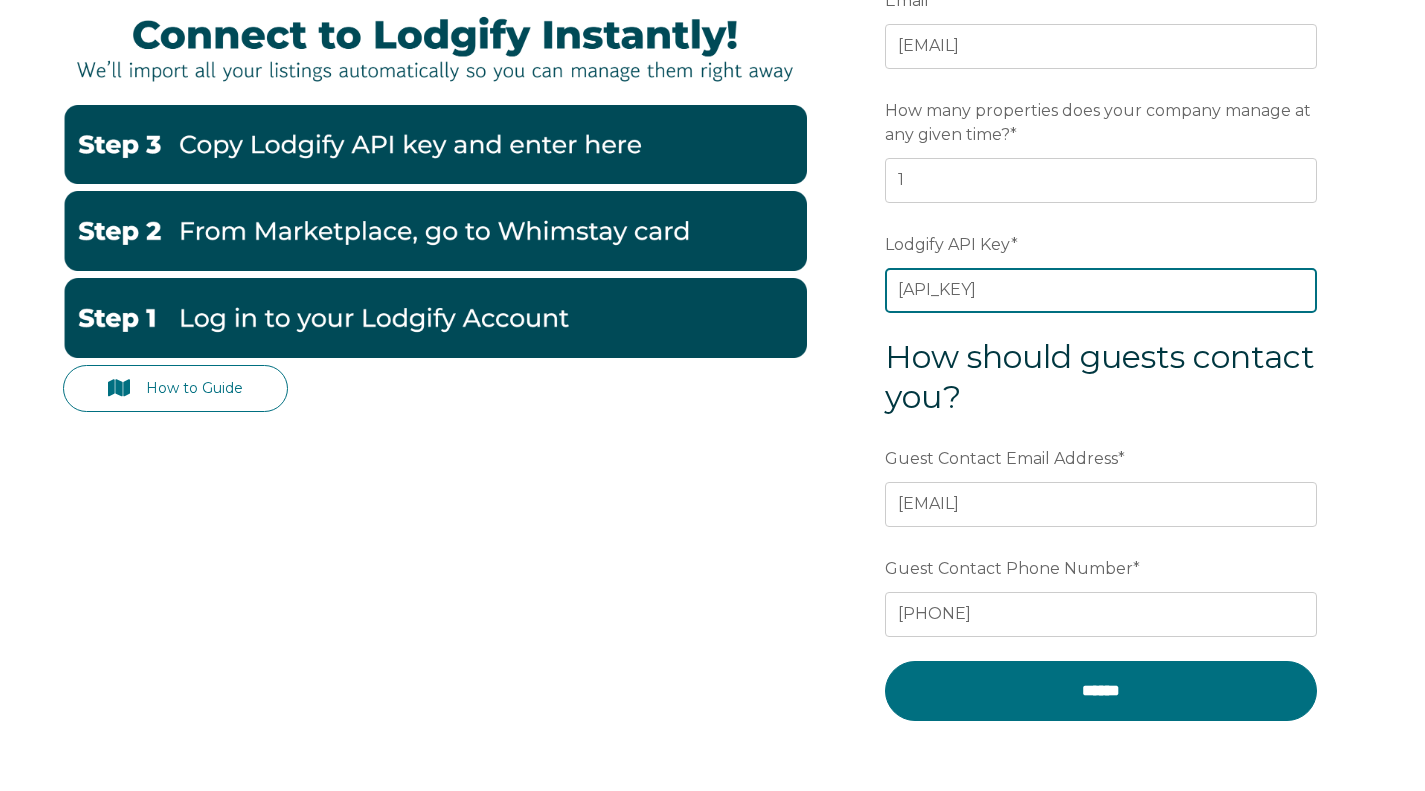 scroll, scrollTop: 0, scrollLeft: 266, axis: horizontal 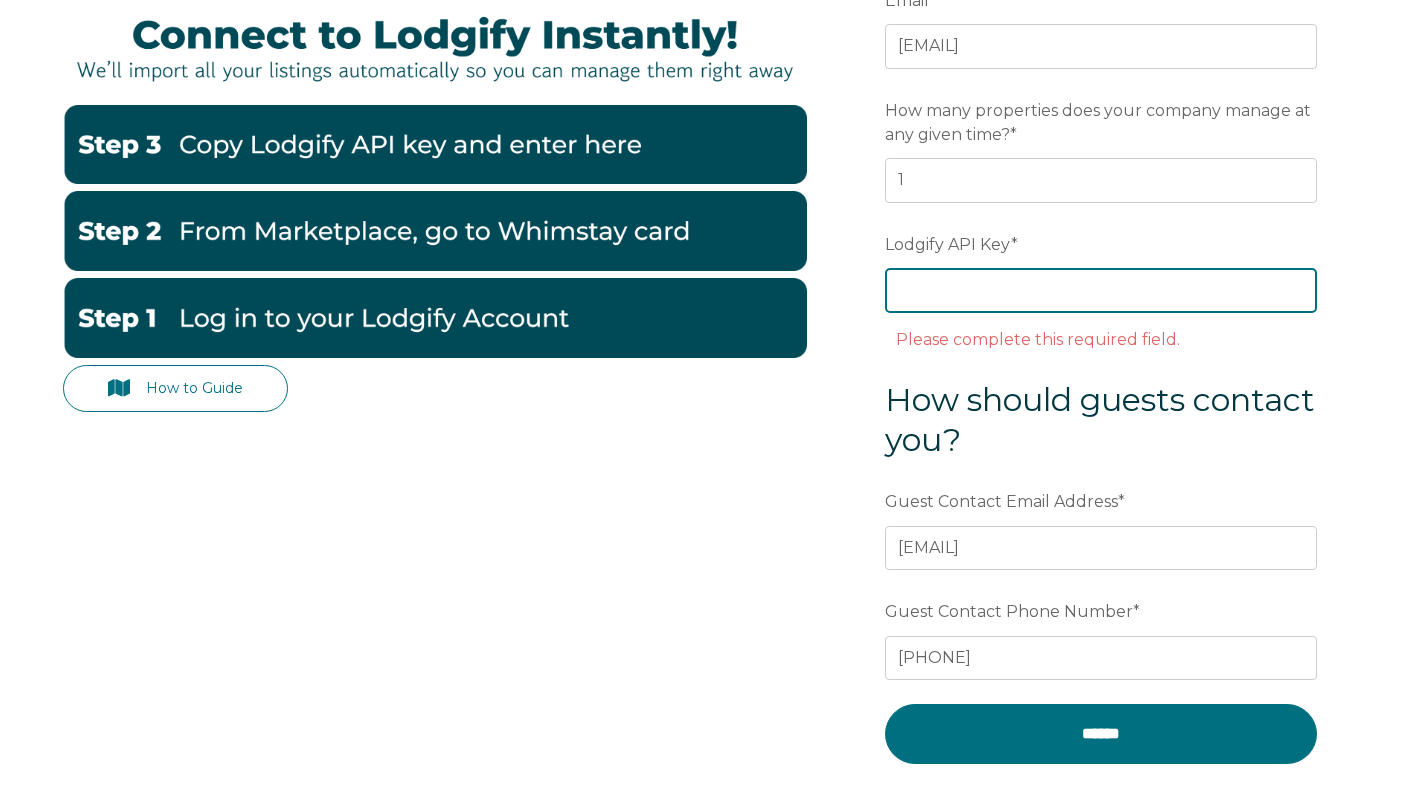 paste on "[API_KEY]" 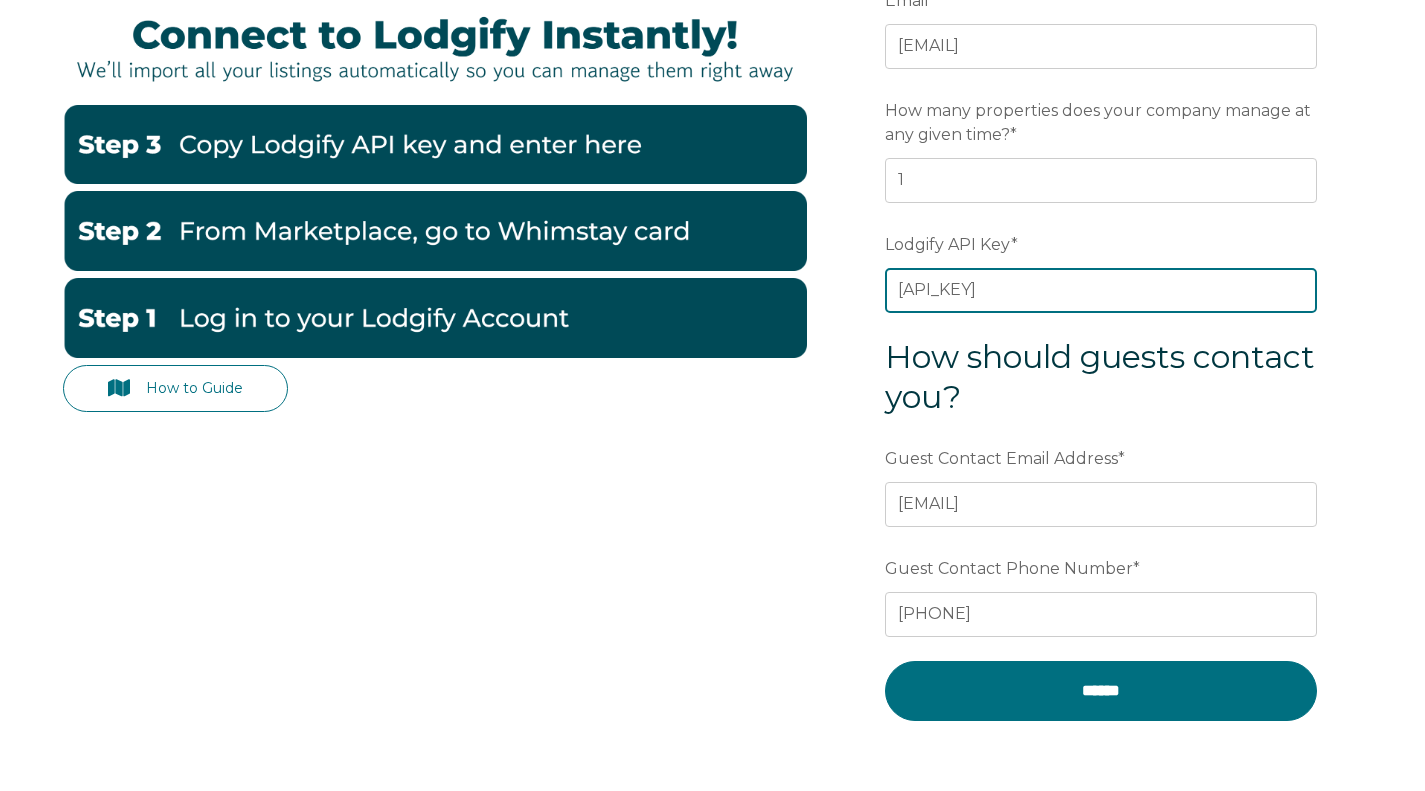 scroll, scrollTop: 0, scrollLeft: 265, axis: horizontal 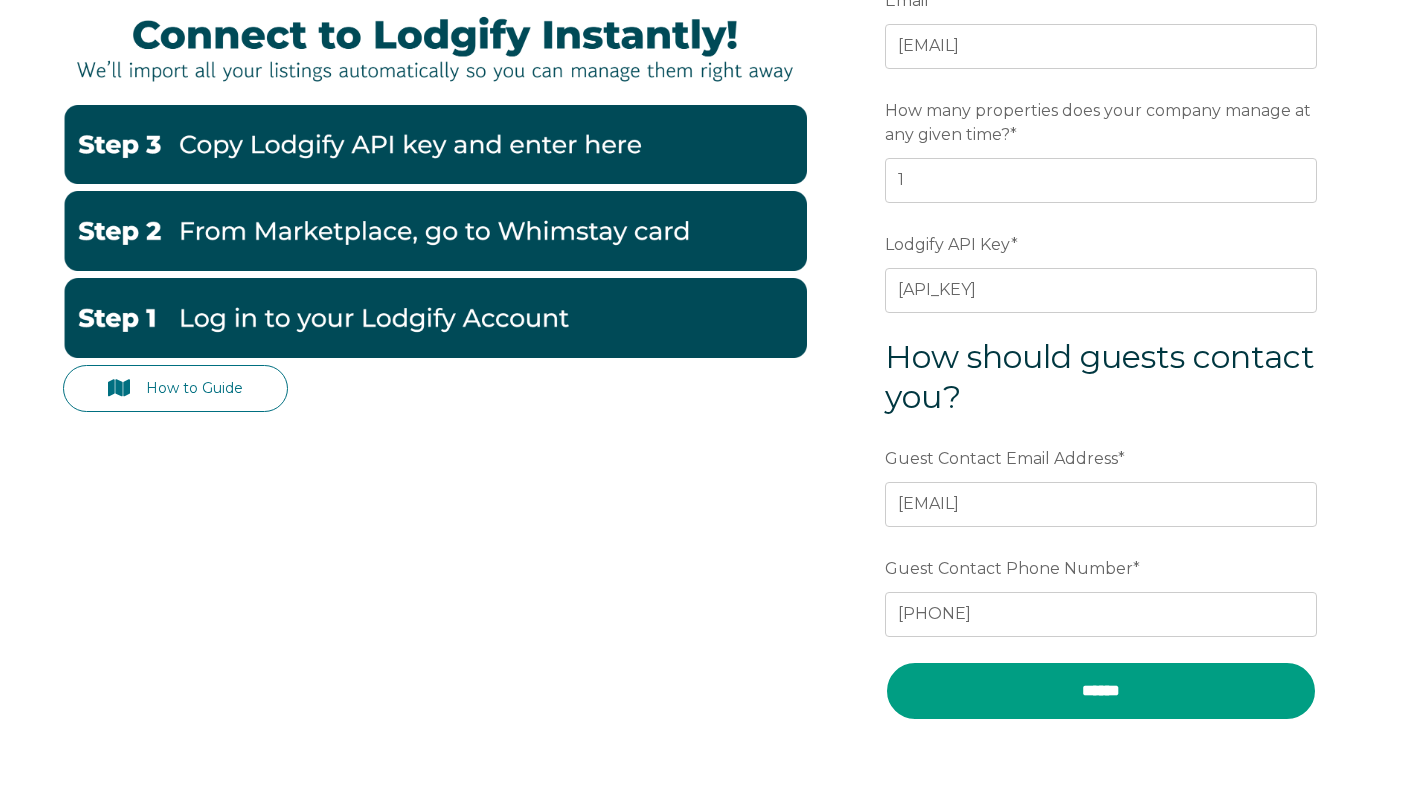 click on "******" at bounding box center (1101, 691) 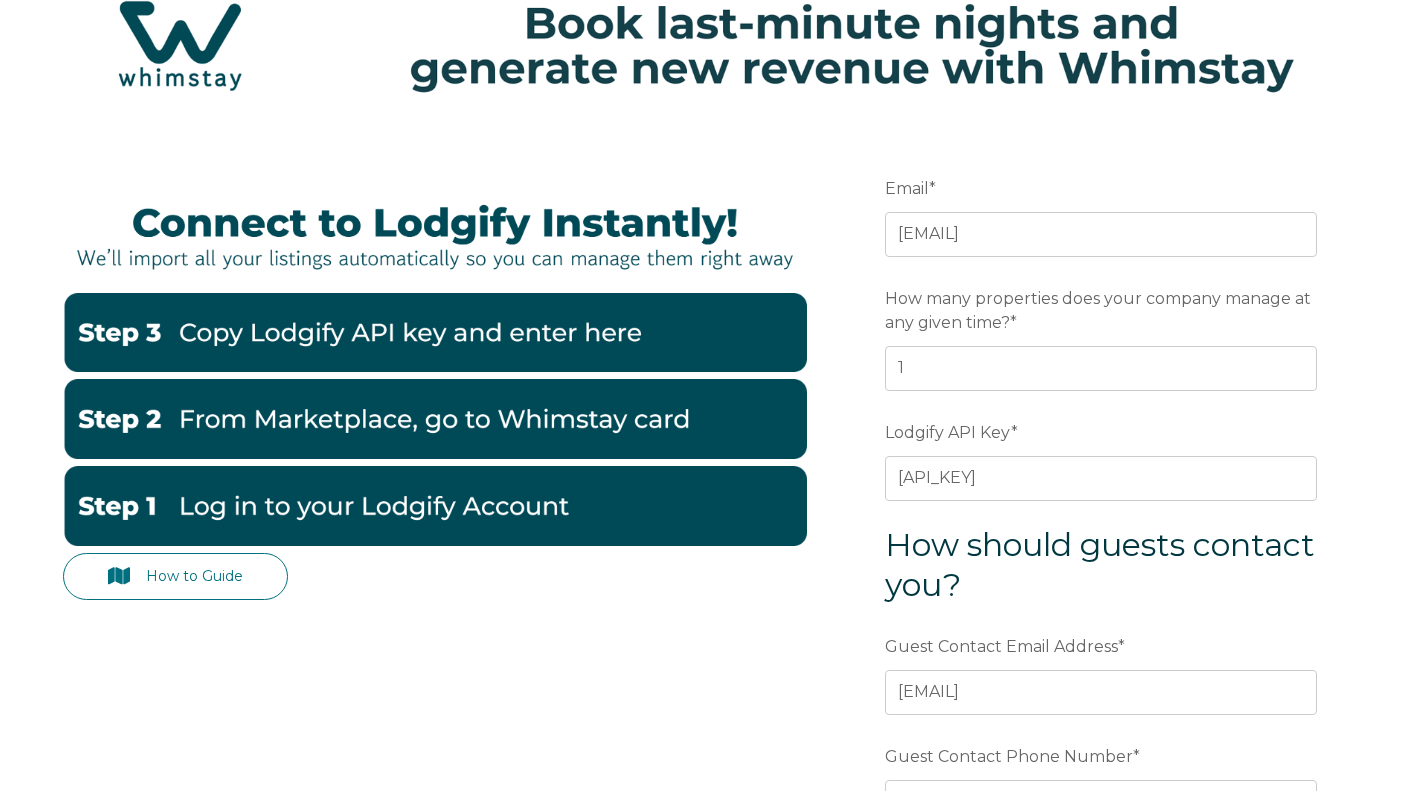 scroll, scrollTop: 200, scrollLeft: 0, axis: vertical 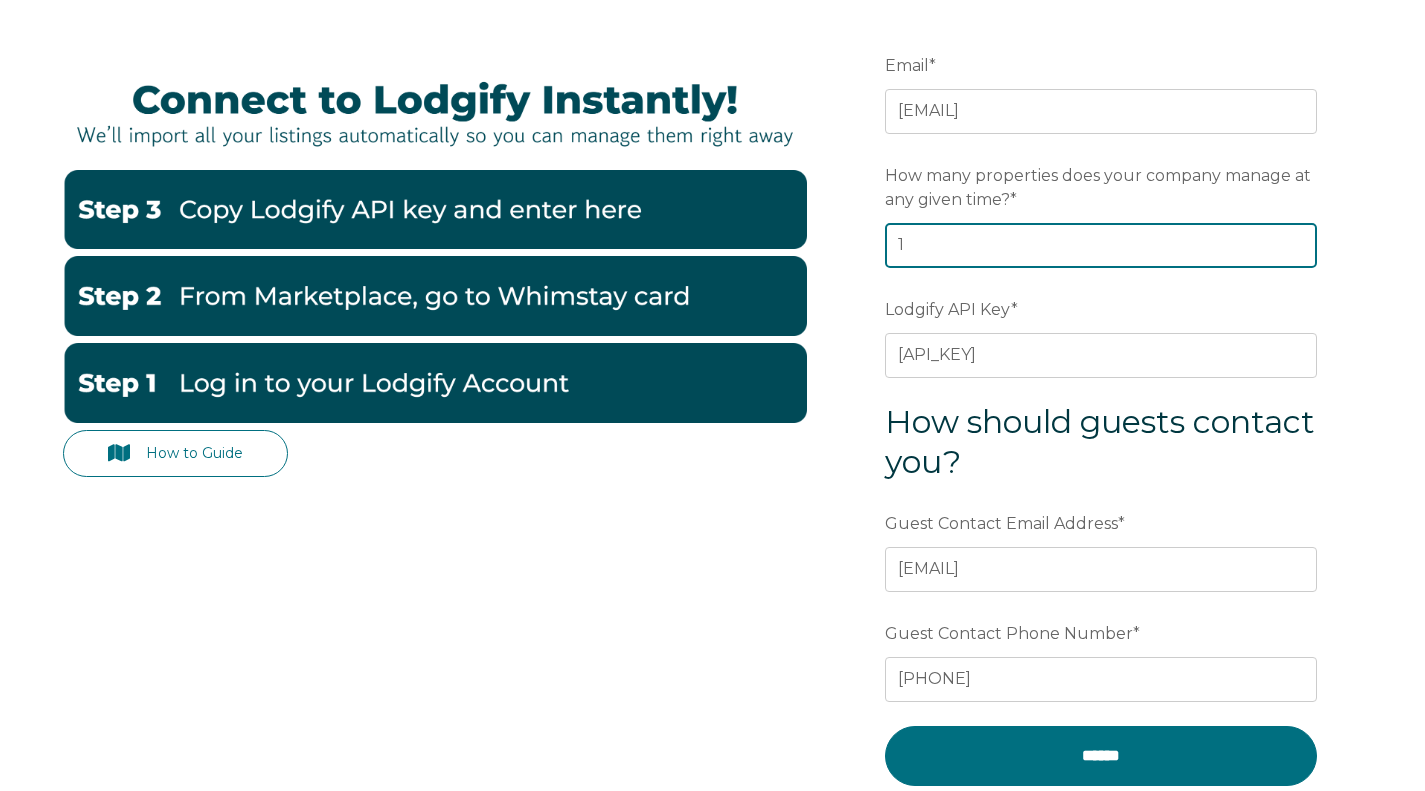drag, startPoint x: 968, startPoint y: 236, endPoint x: 782, endPoint y: 236, distance: 186 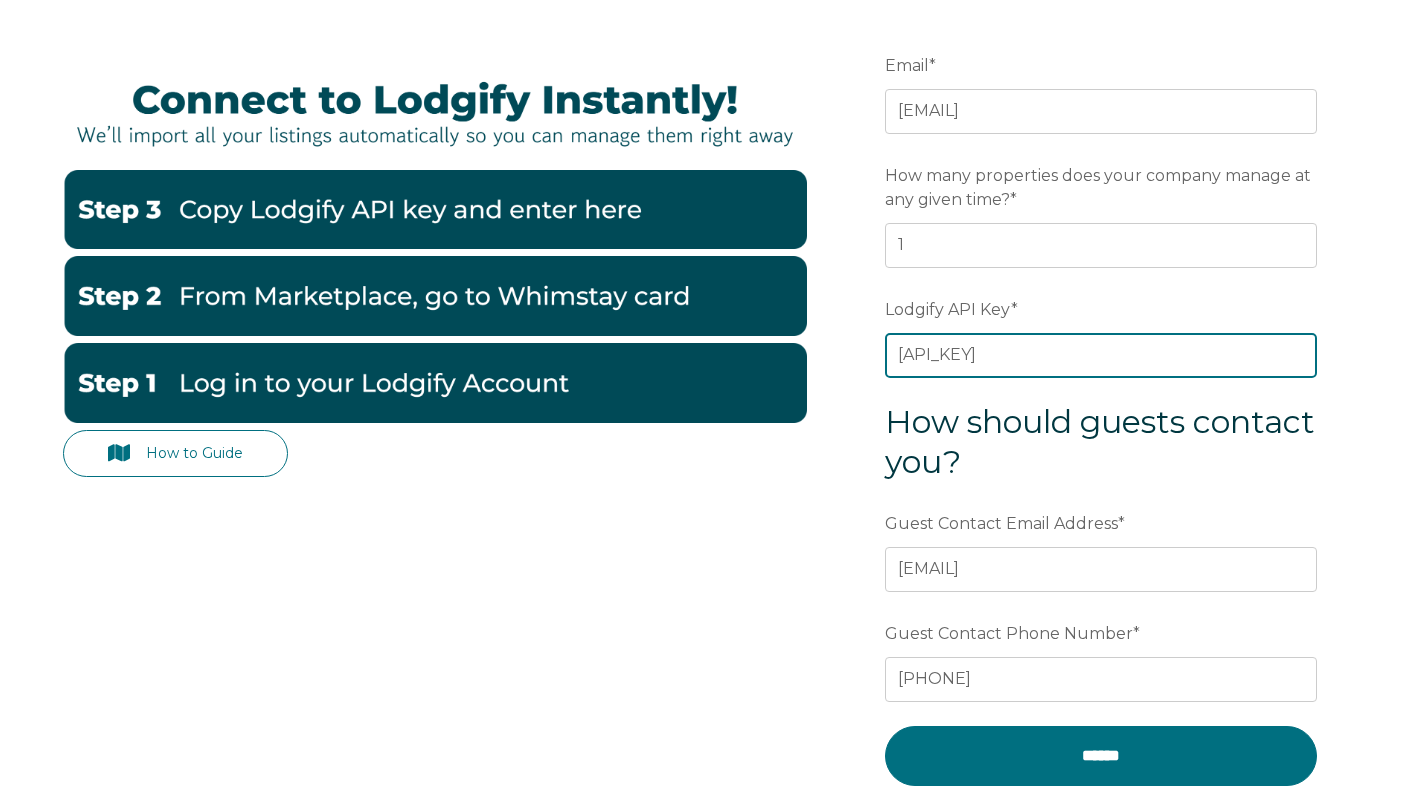 scroll, scrollTop: 0, scrollLeft: 266, axis: horizontal 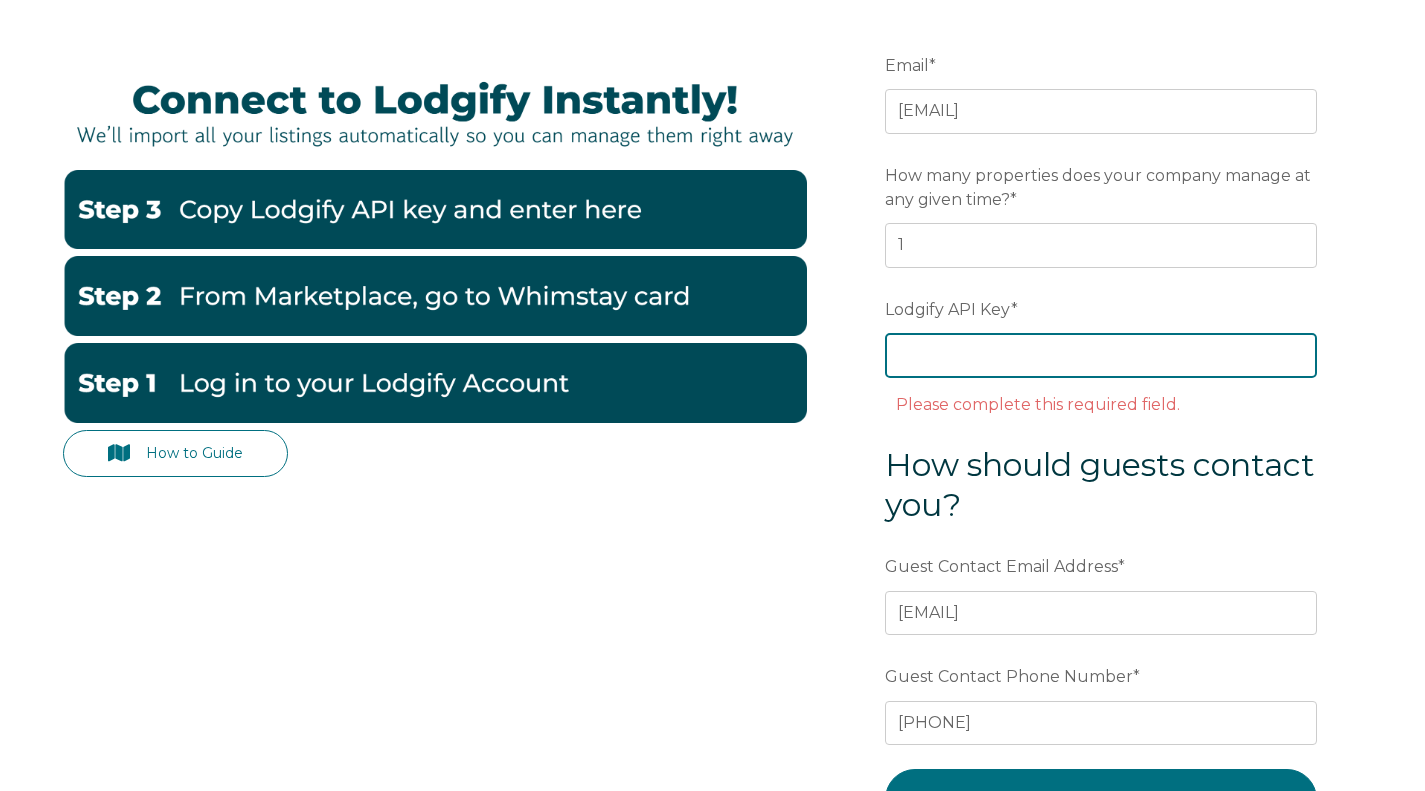 paste on "[API_KEY]" 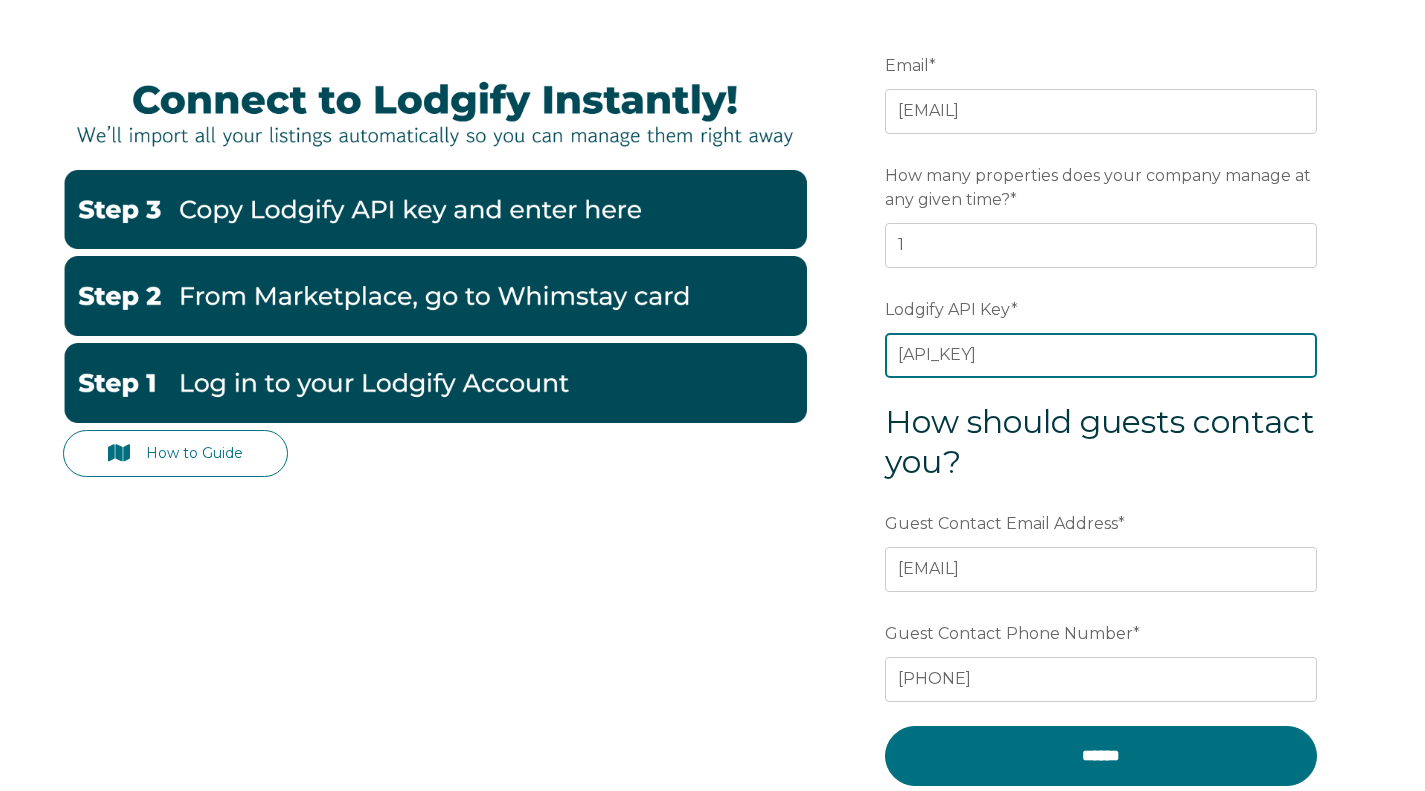 scroll, scrollTop: 0, scrollLeft: 265, axis: horizontal 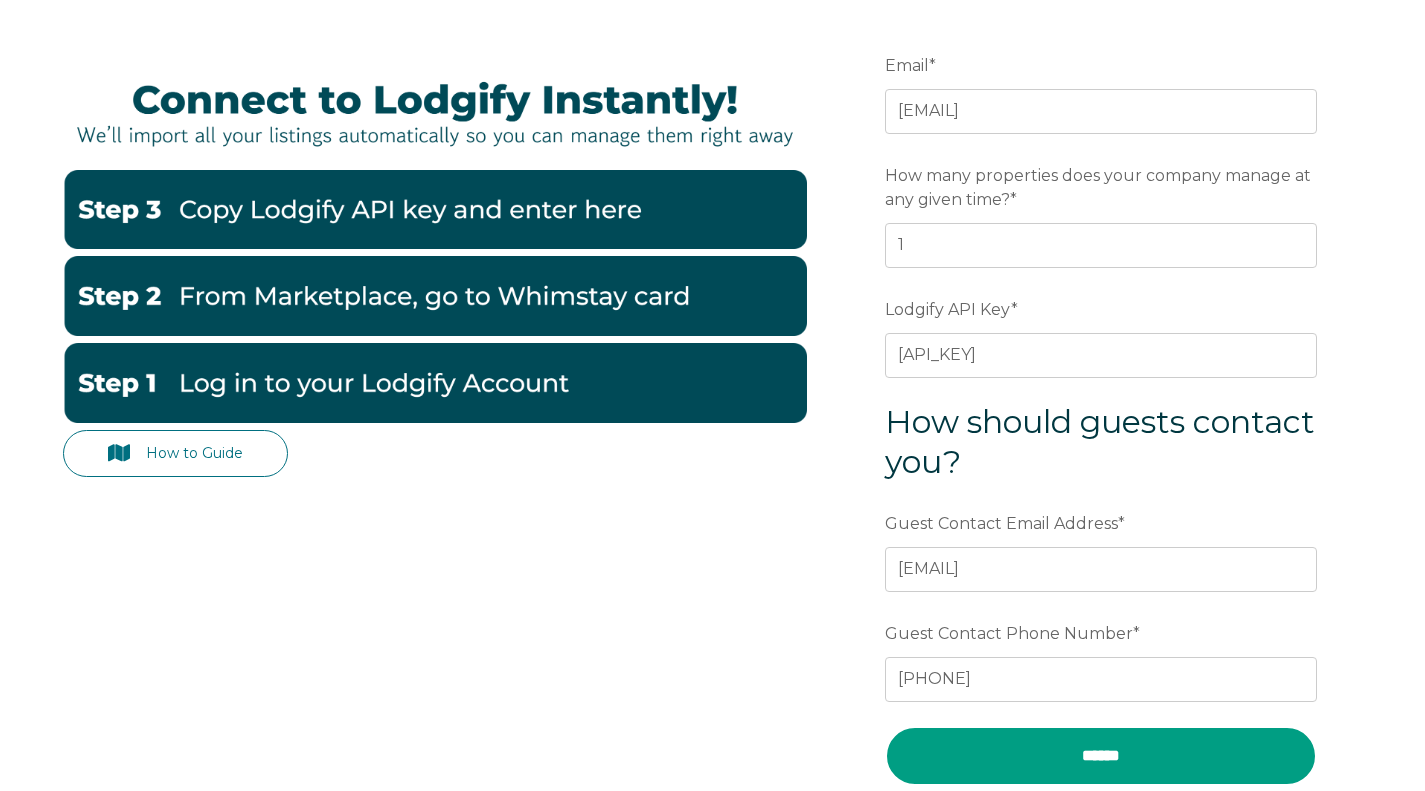 click on "******" at bounding box center [1101, 756] 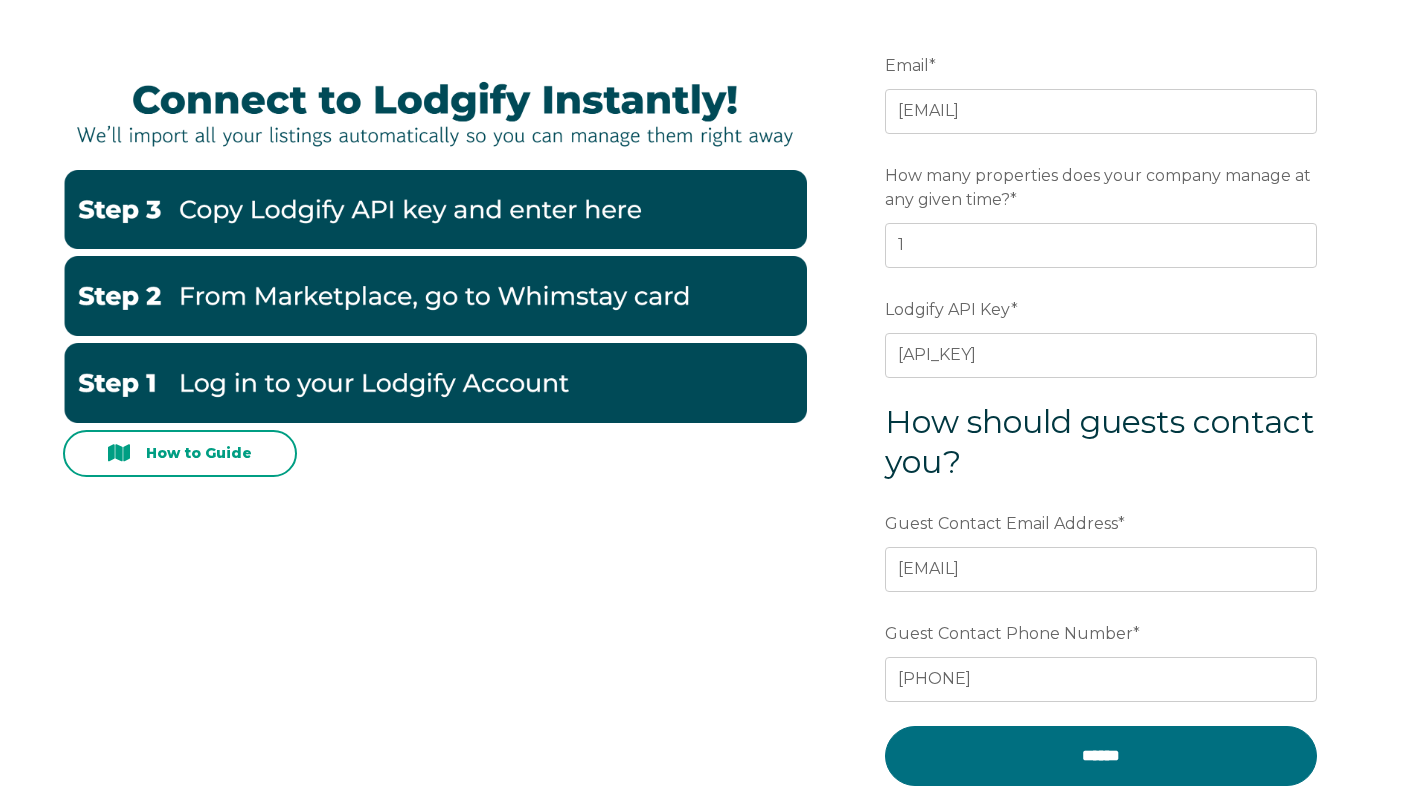 click on "How to Guide" at bounding box center (180, 453) 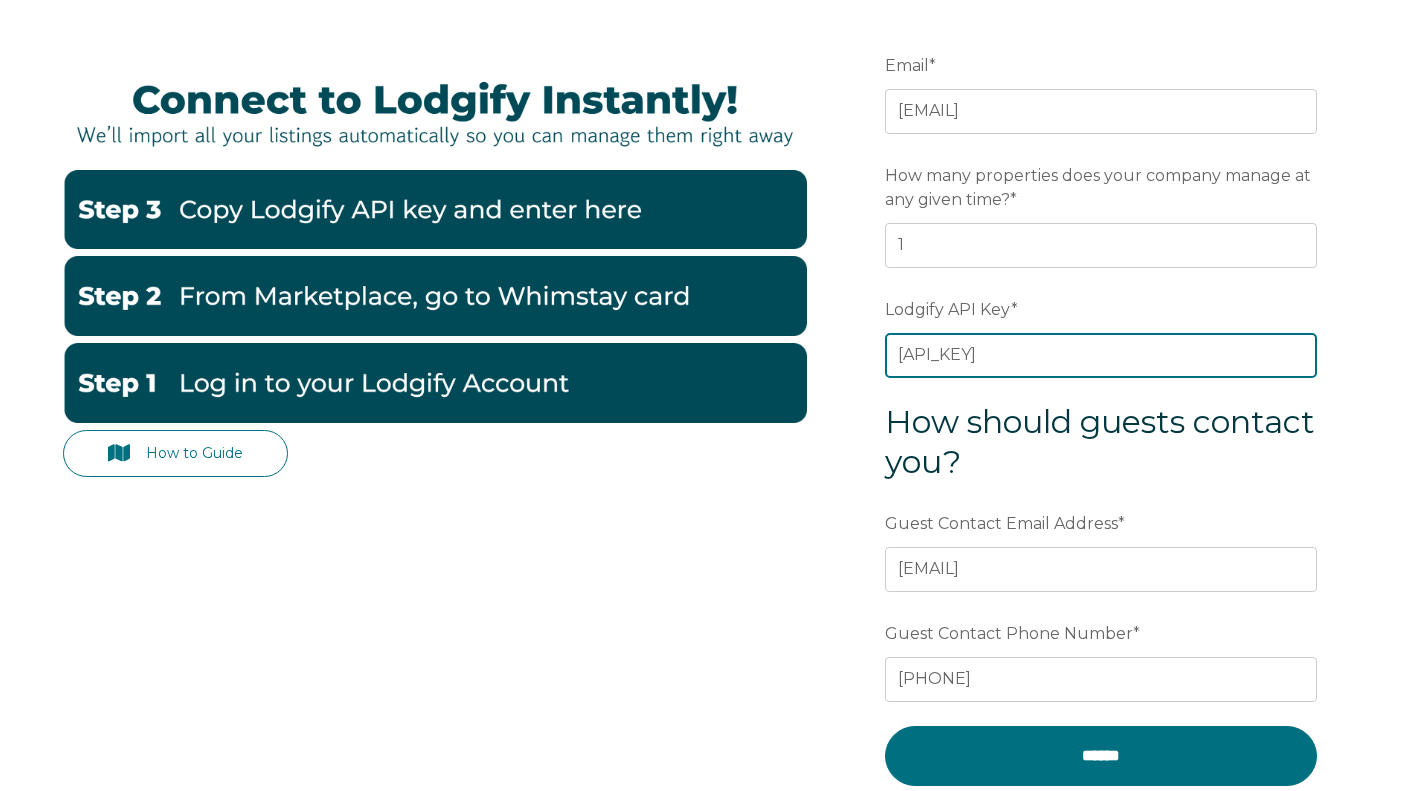 scroll, scrollTop: 0, scrollLeft: 266, axis: horizontal 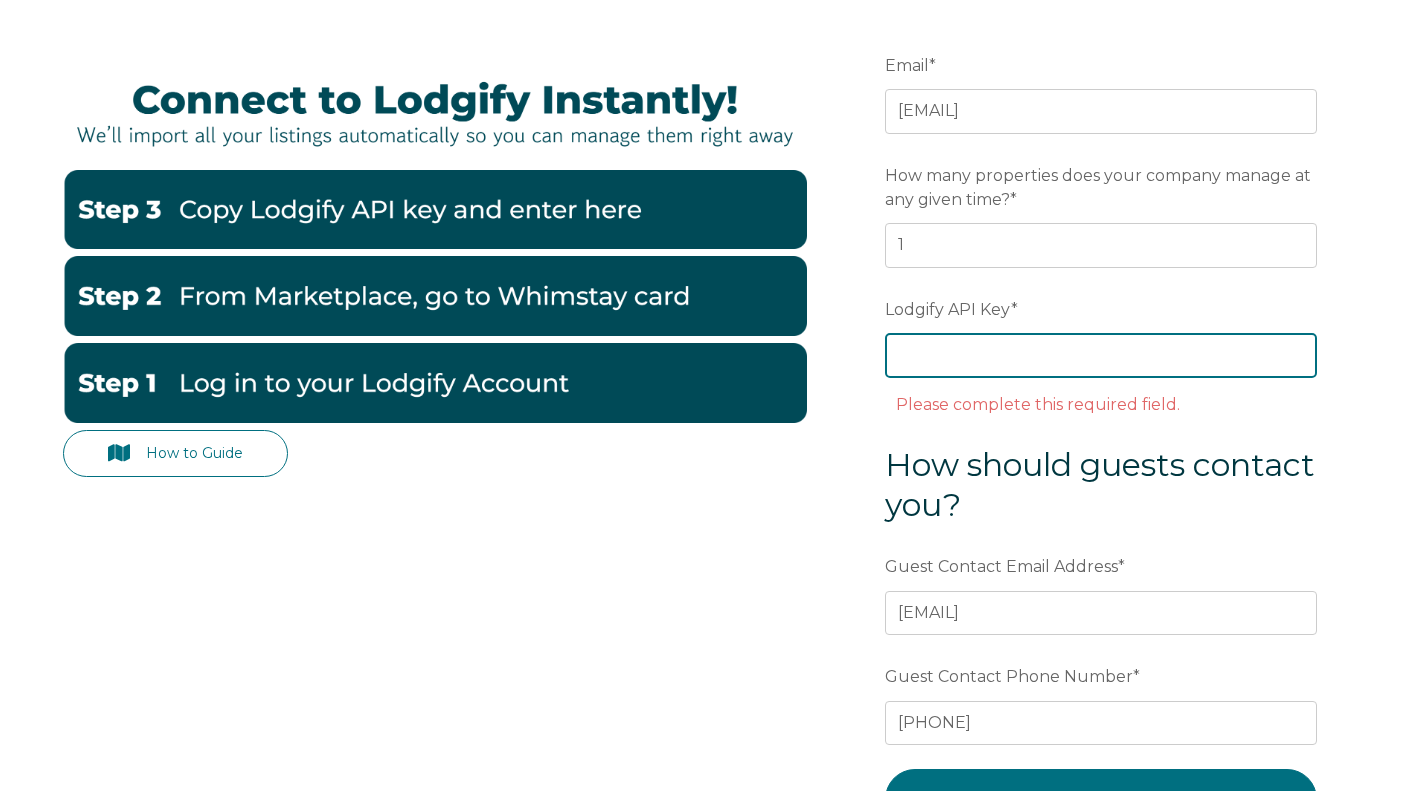 paste on "[API_KEY]" 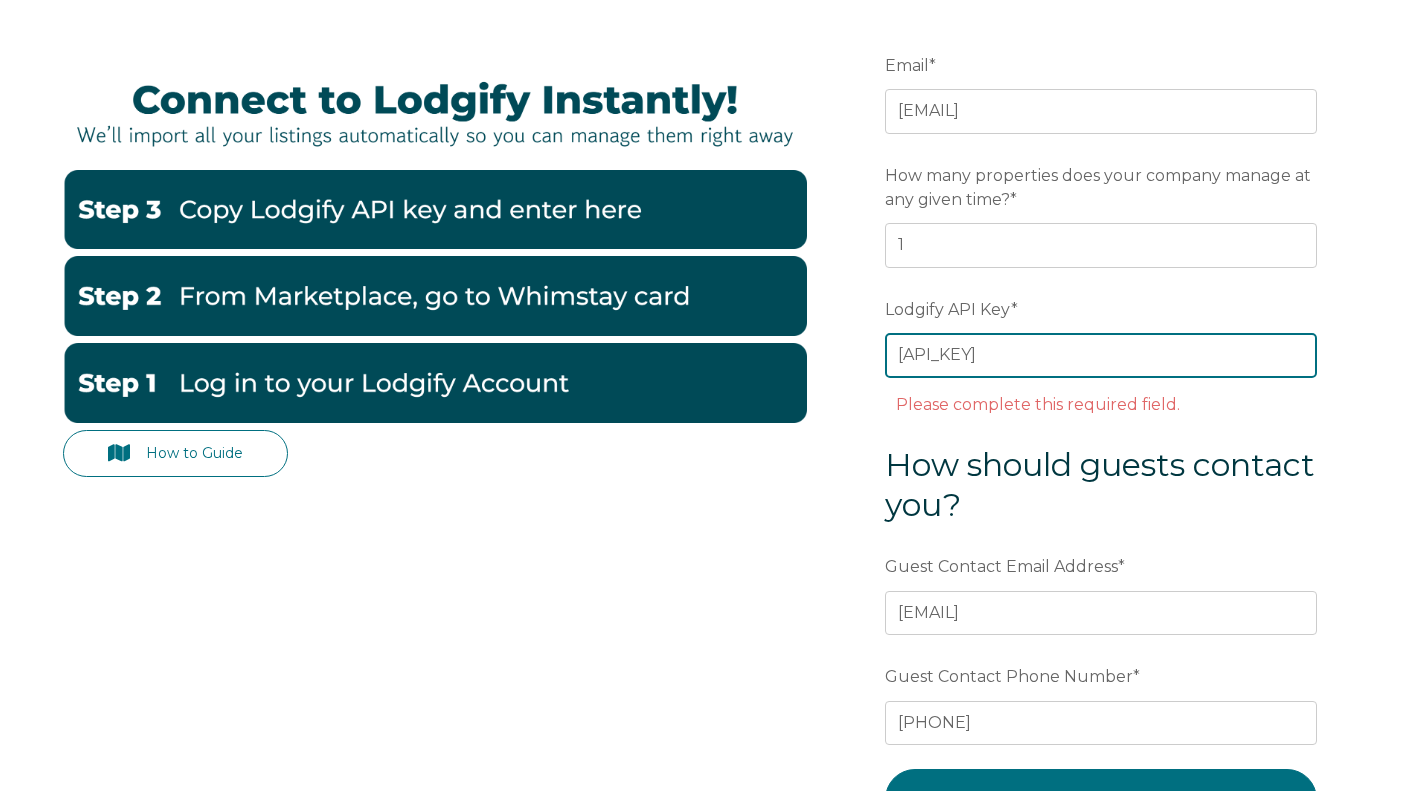 scroll, scrollTop: 0, scrollLeft: 265, axis: horizontal 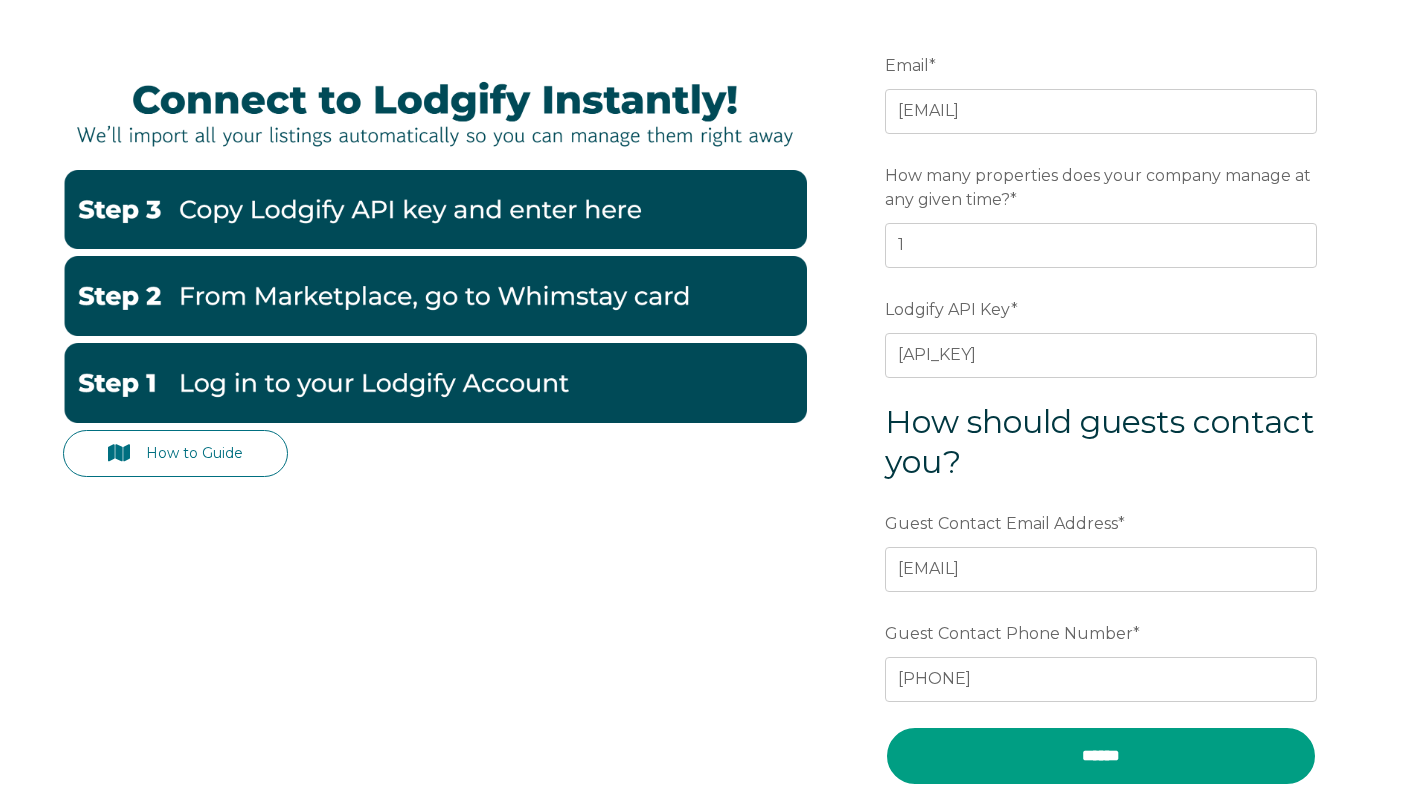 click on "******" at bounding box center [1101, 756] 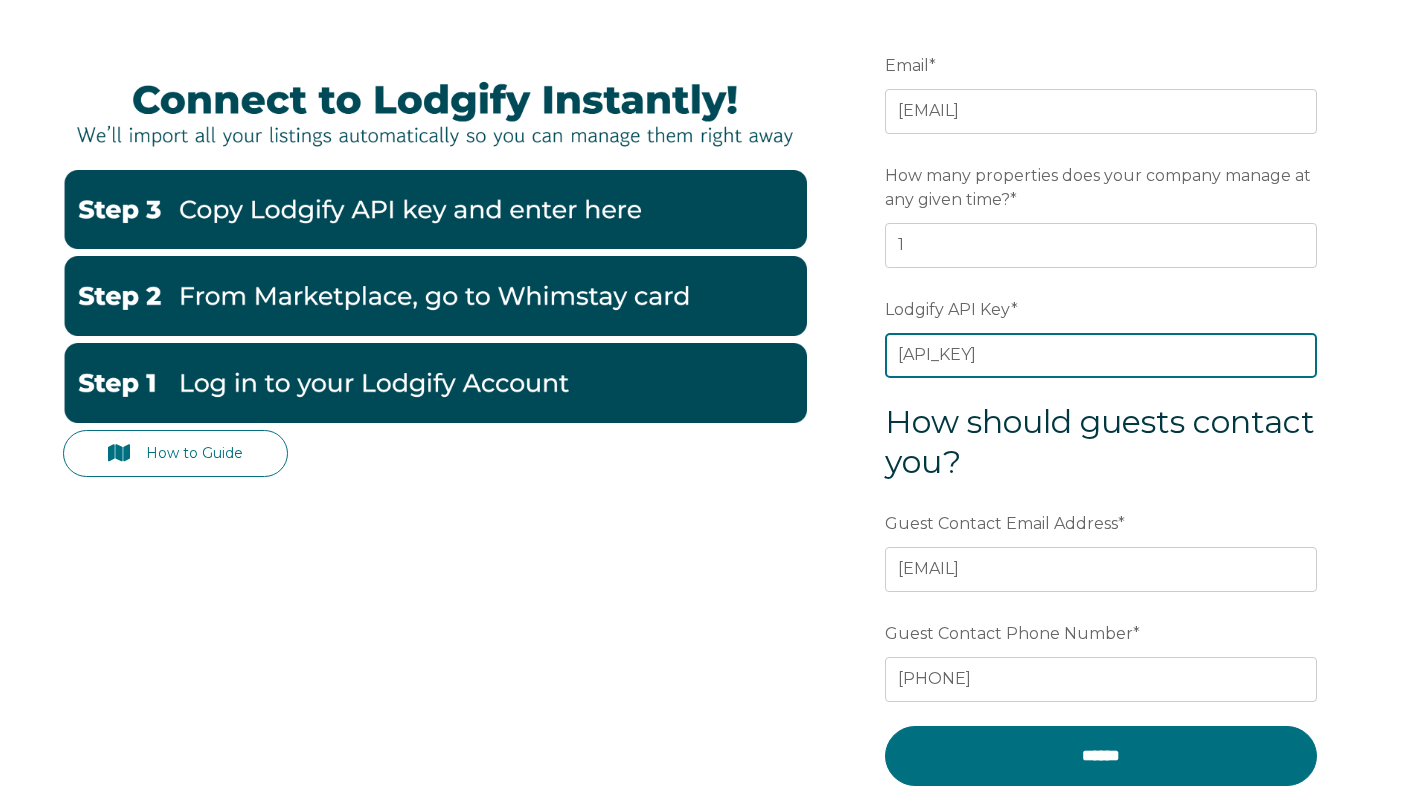 click on "[API_KEY]" at bounding box center [1101, 355] 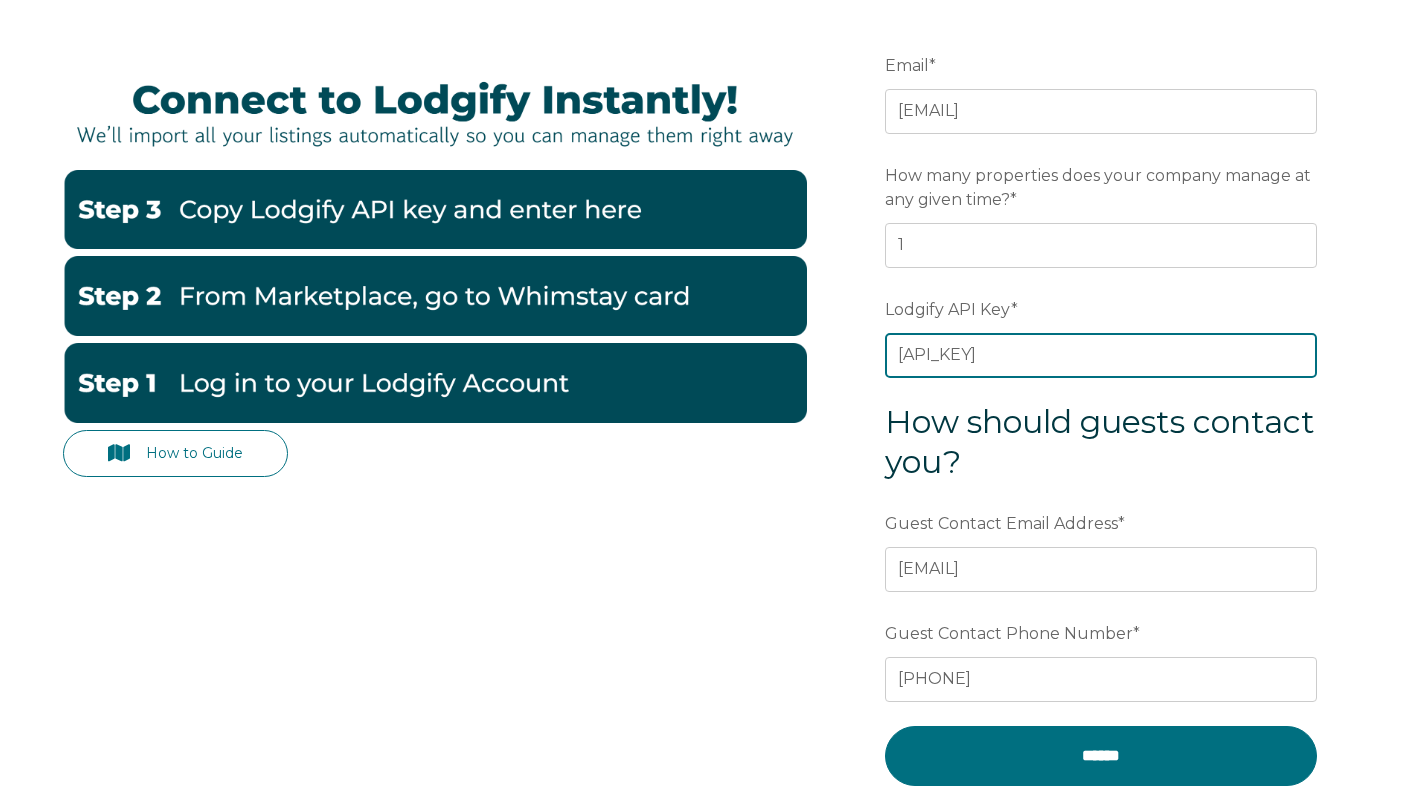 scroll, scrollTop: 0, scrollLeft: 265, axis: horizontal 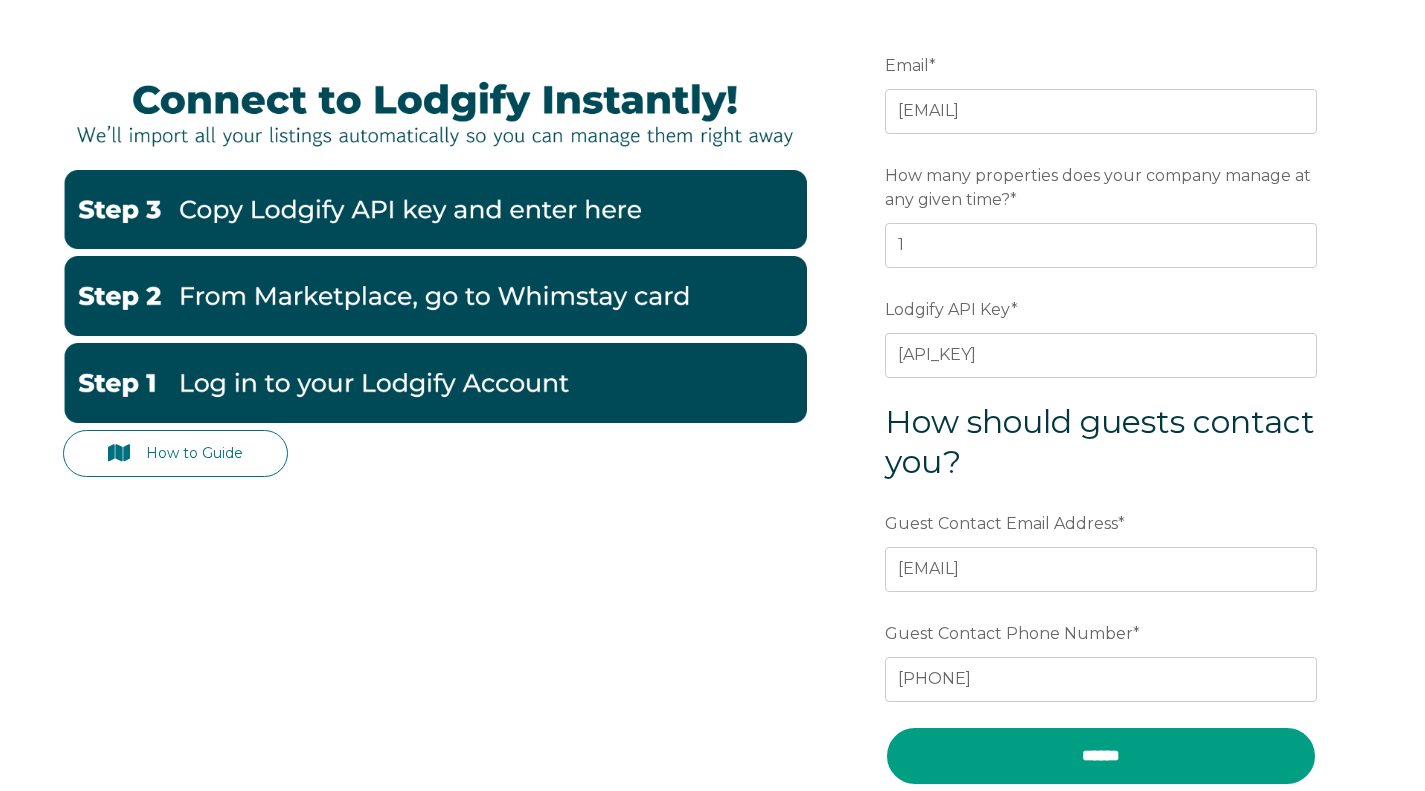 click on "******" at bounding box center [1101, 756] 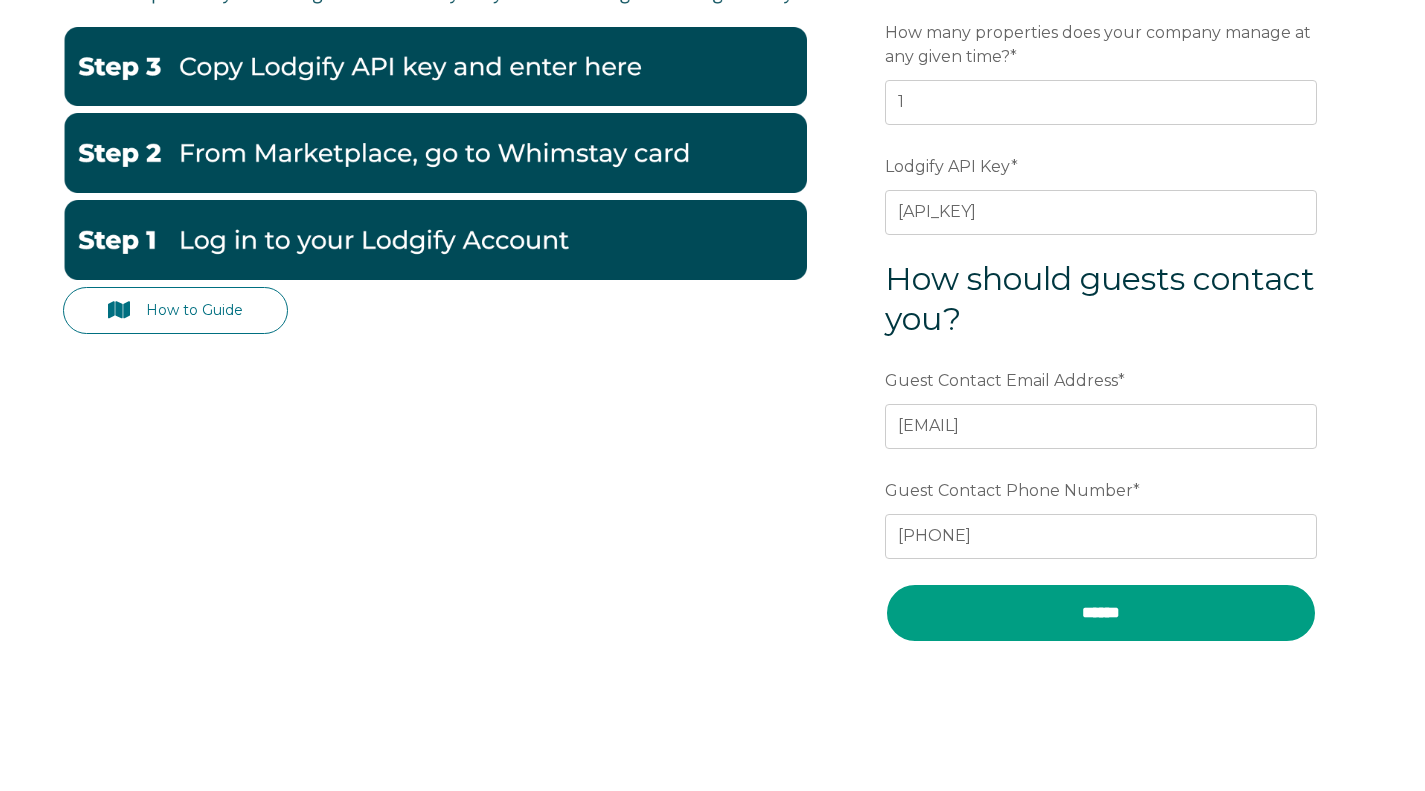 scroll, scrollTop: 400, scrollLeft: 0, axis: vertical 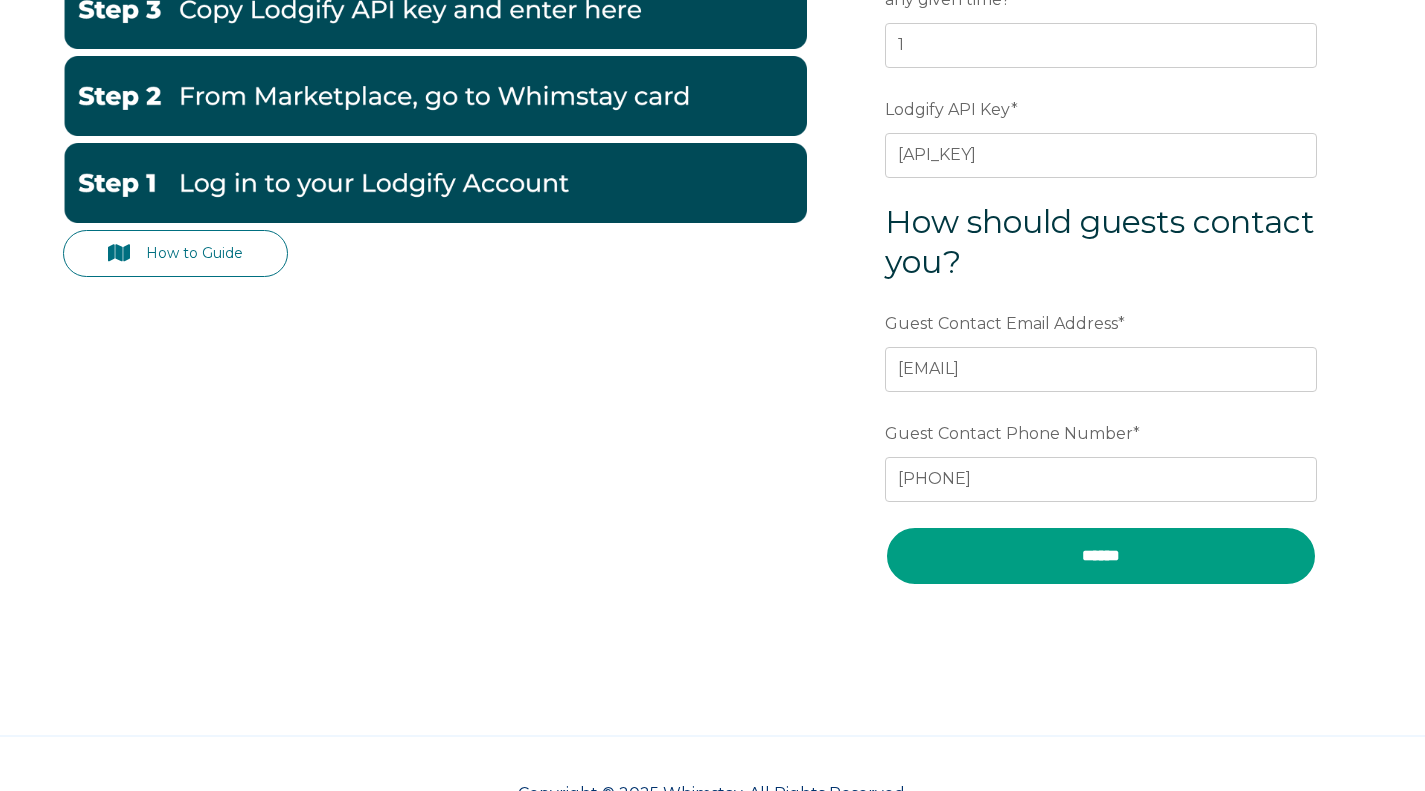 click on "******" at bounding box center (1101, 556) 